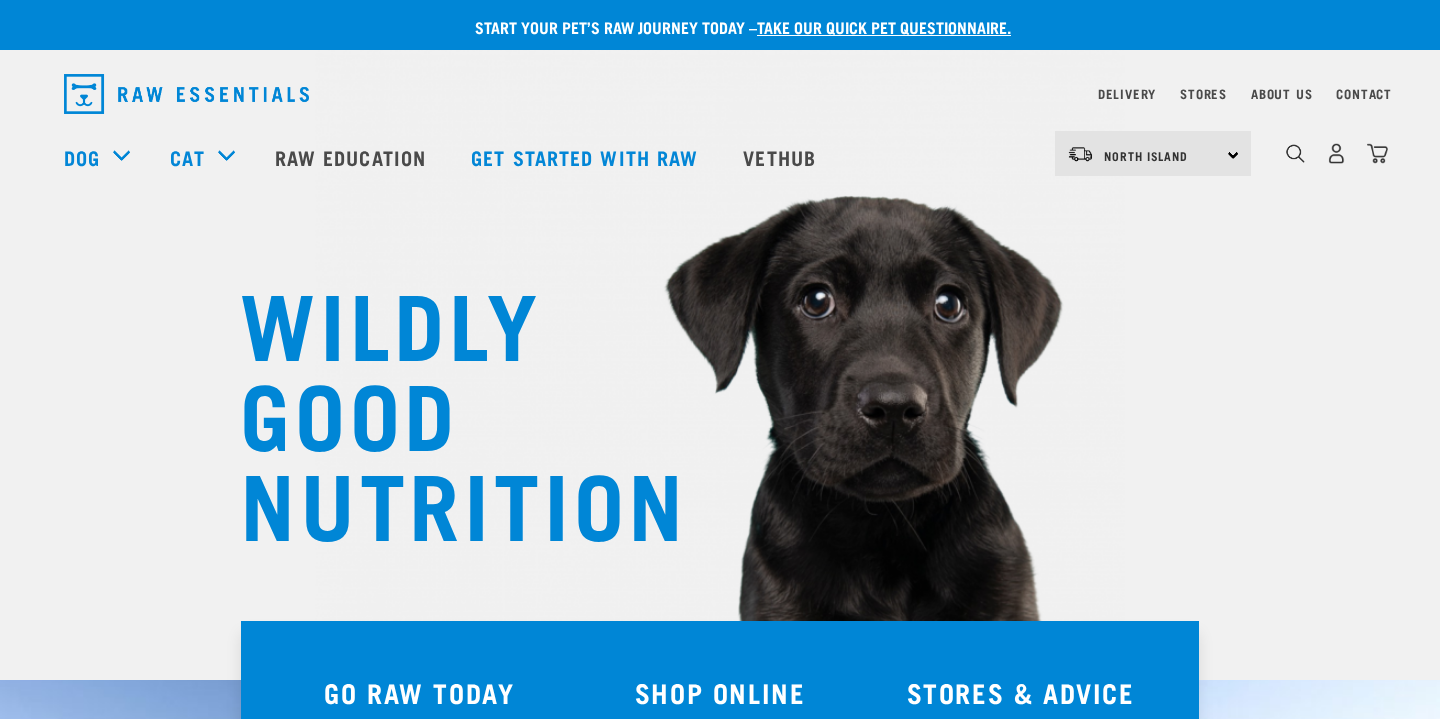 scroll, scrollTop: 0, scrollLeft: 0, axis: both 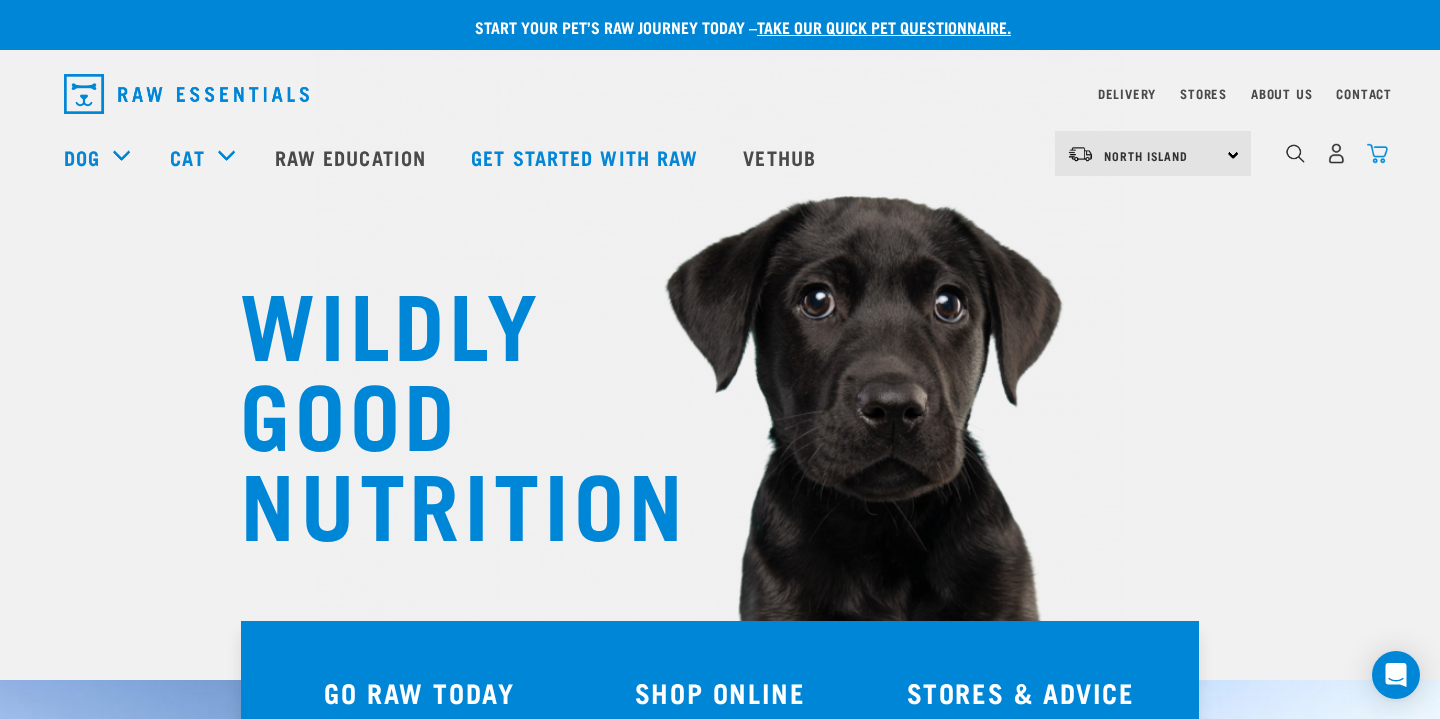 click at bounding box center [1377, 153] 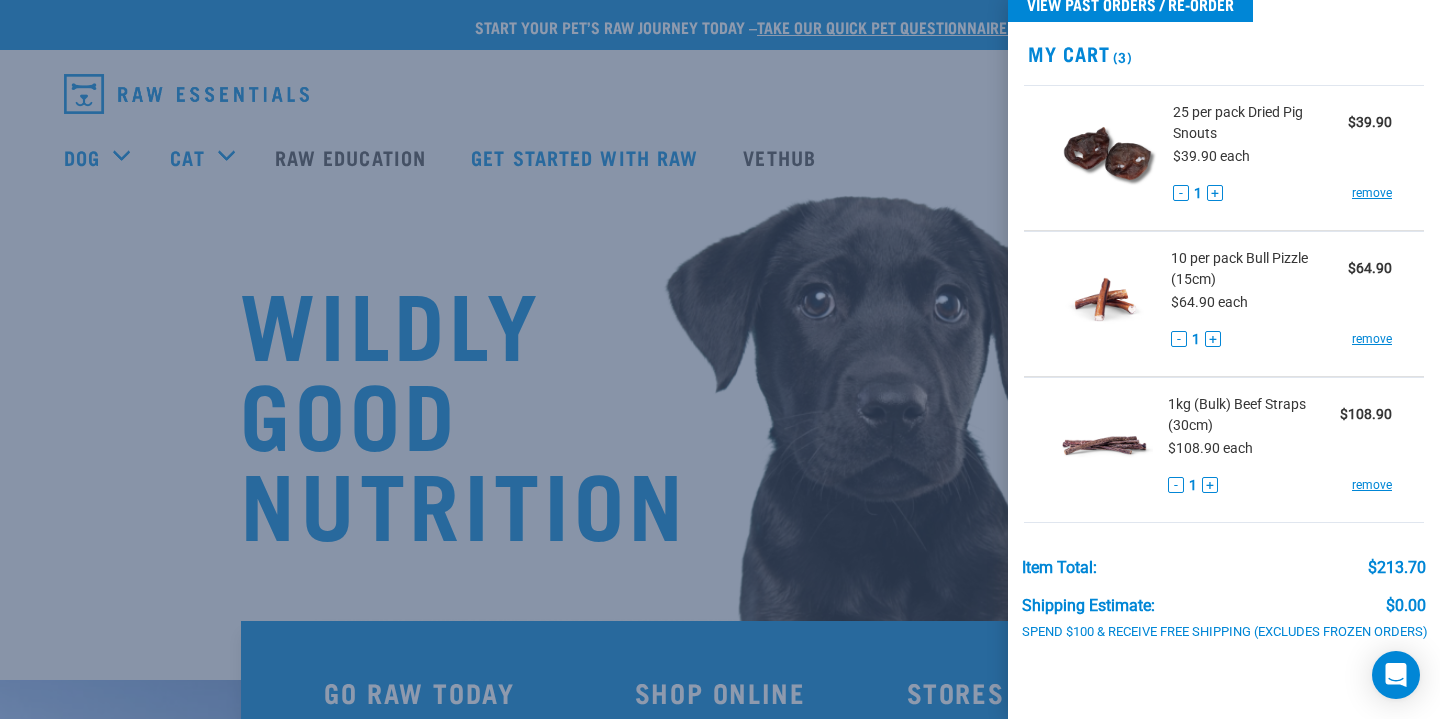 scroll, scrollTop: 43, scrollLeft: 0, axis: vertical 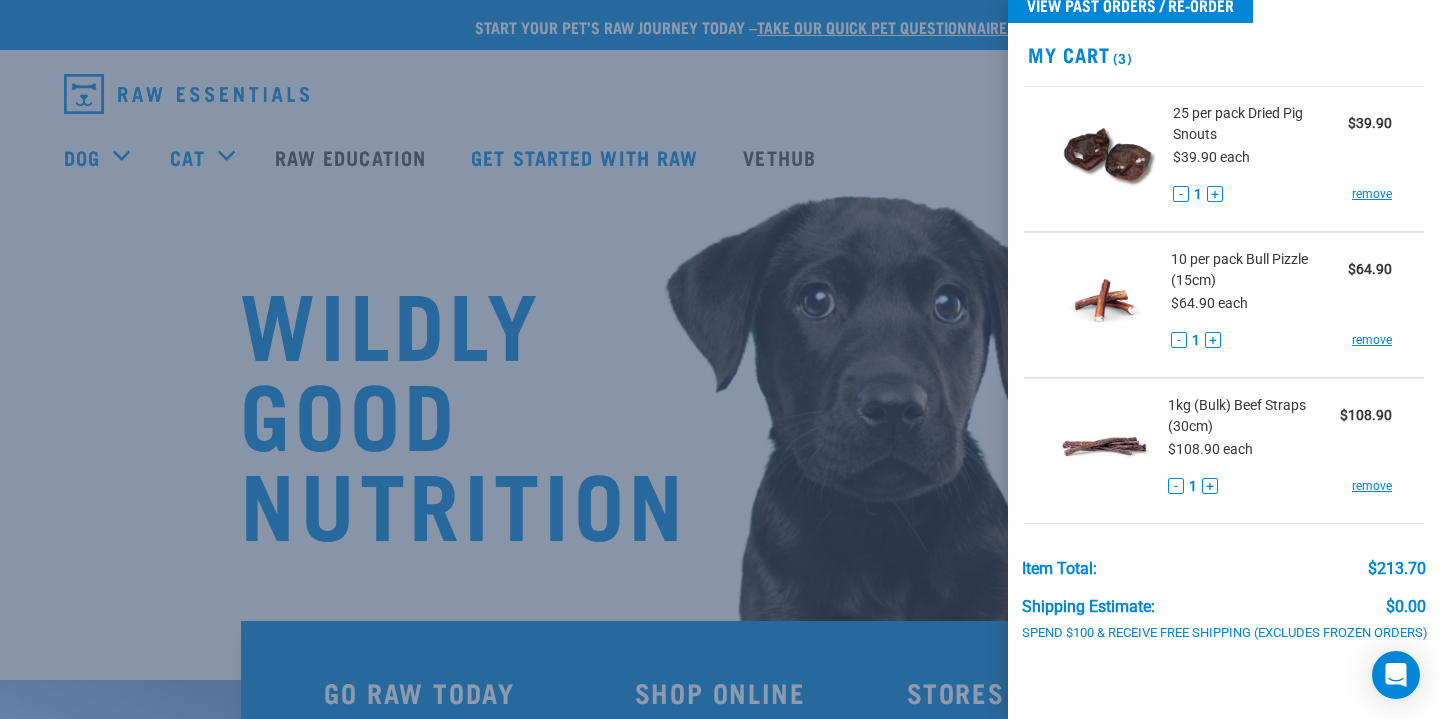 click at bounding box center (720, 359) 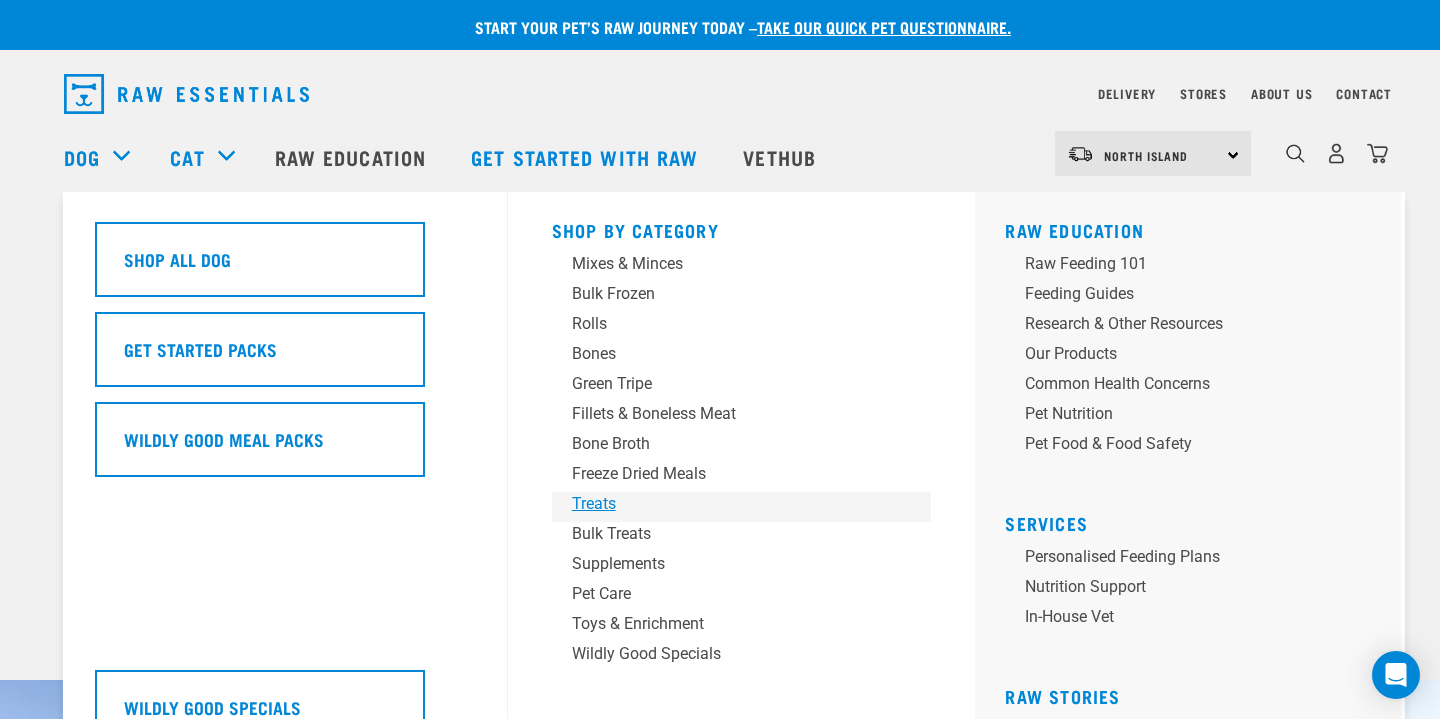 click on "Treats" at bounding box center (728, 504) 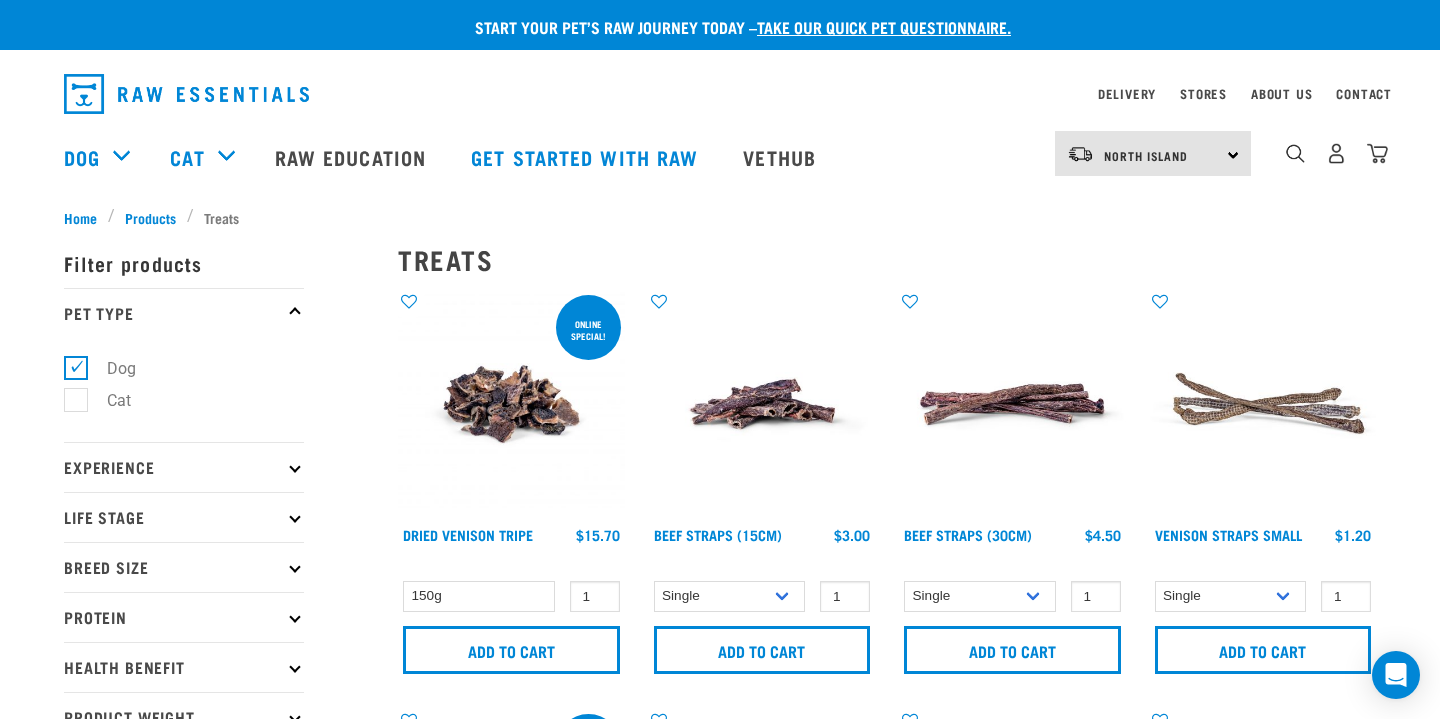 scroll, scrollTop: 0, scrollLeft: 0, axis: both 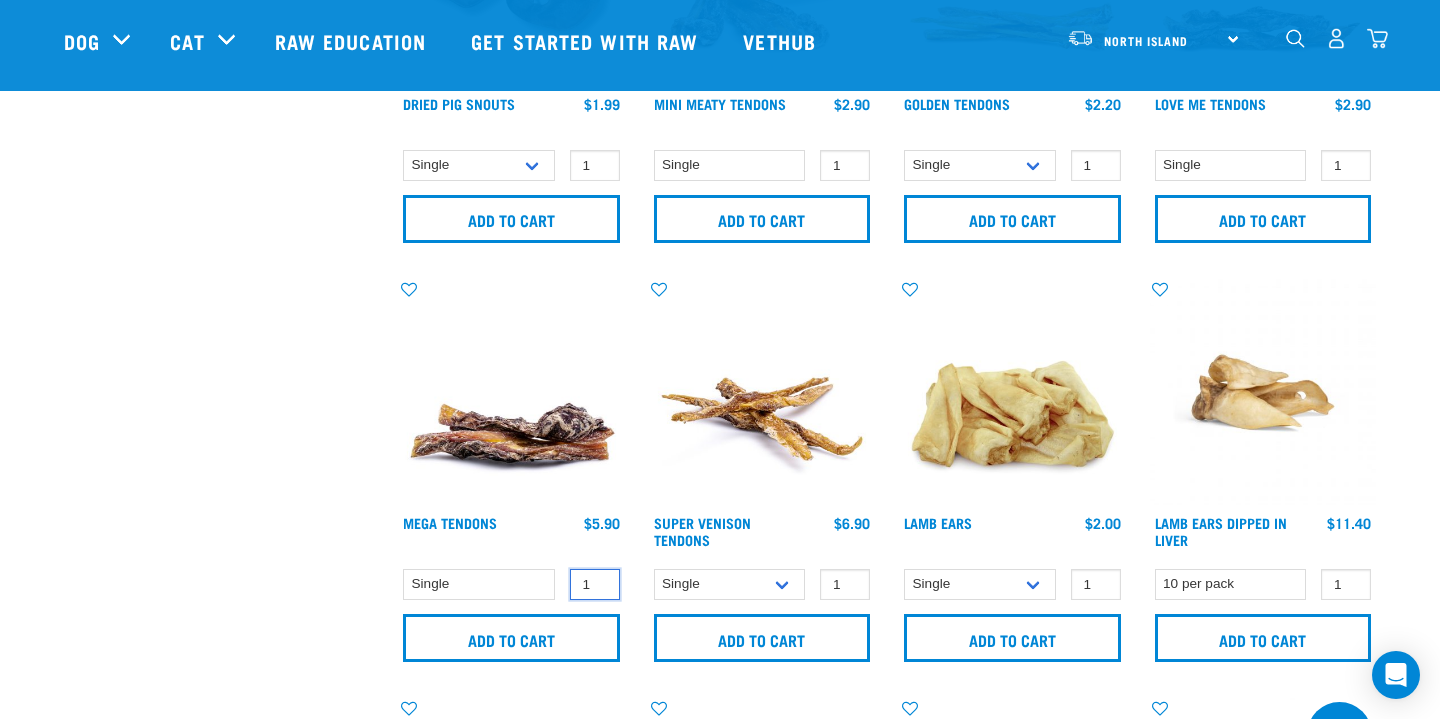 type on "2" 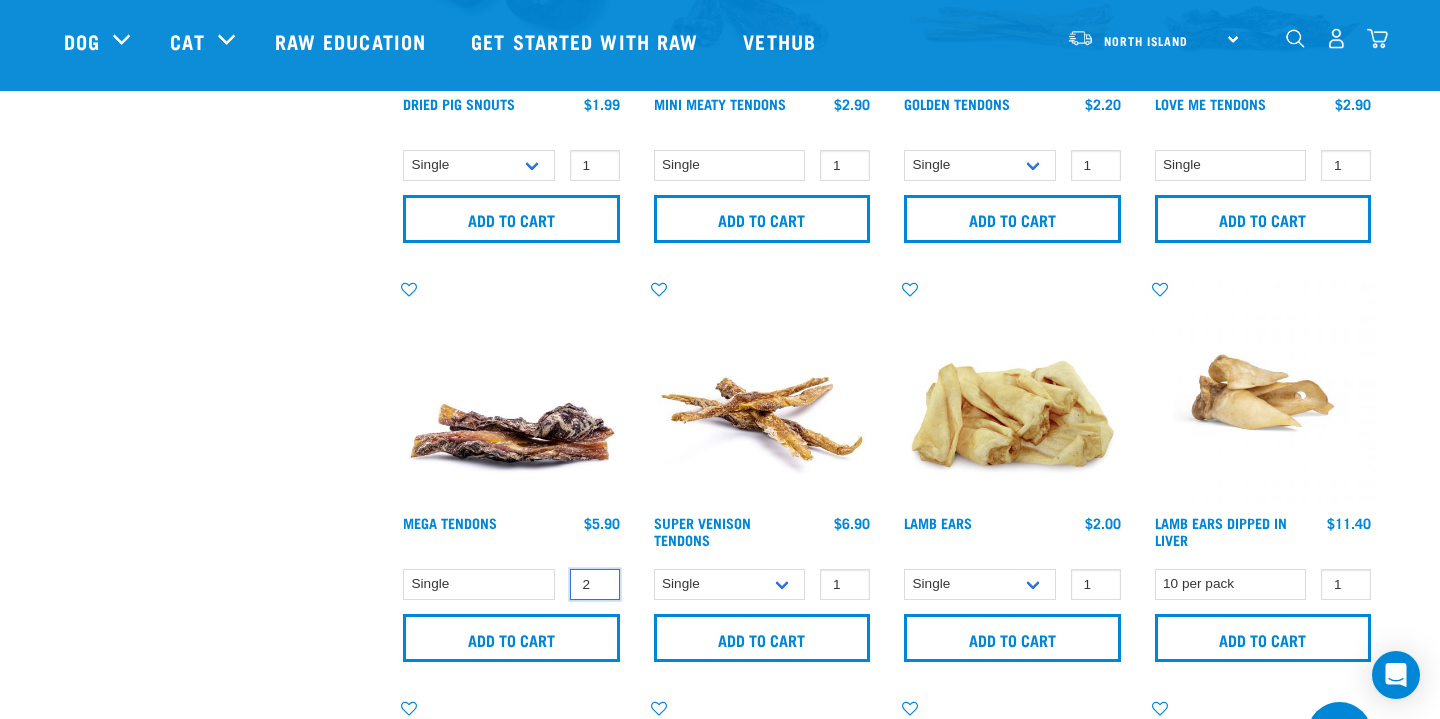 click on "2" at bounding box center (595, 584) 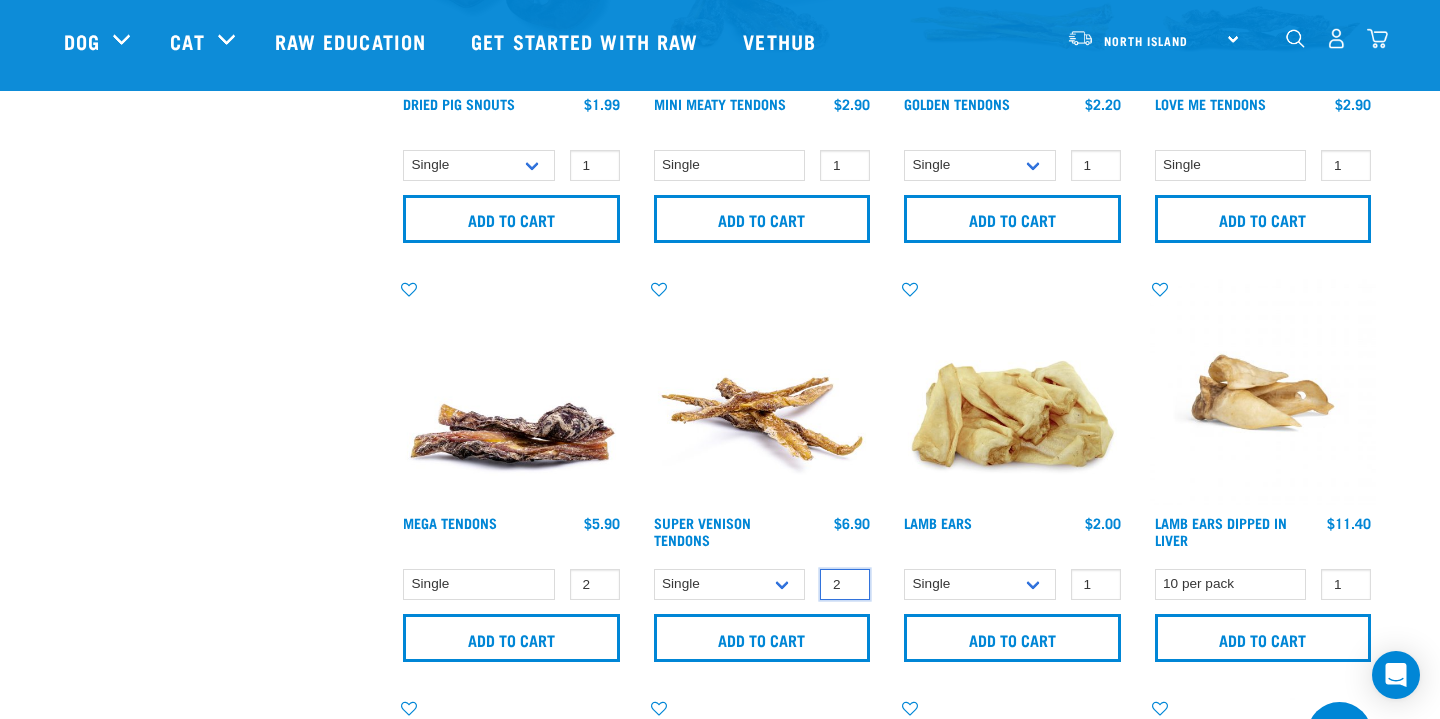 click on "2" at bounding box center (845, 584) 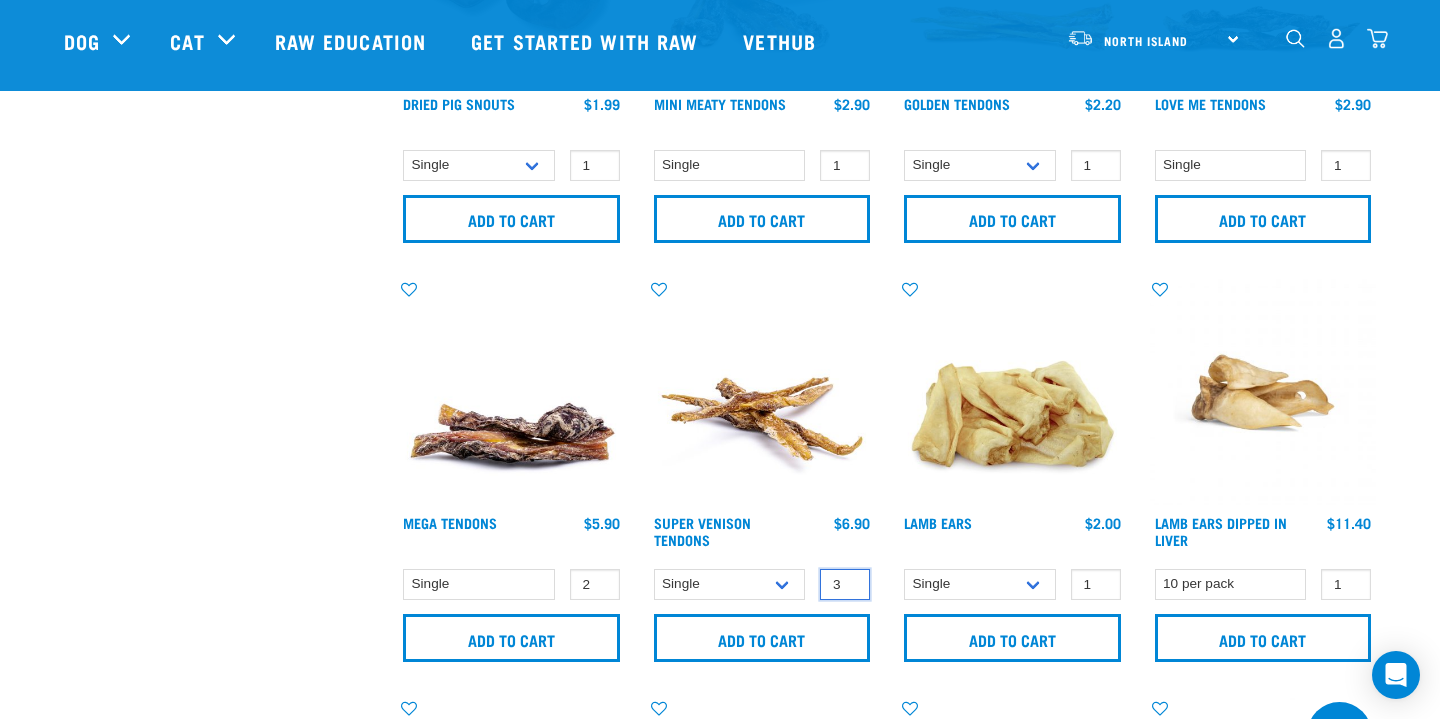 click on "3" at bounding box center (845, 584) 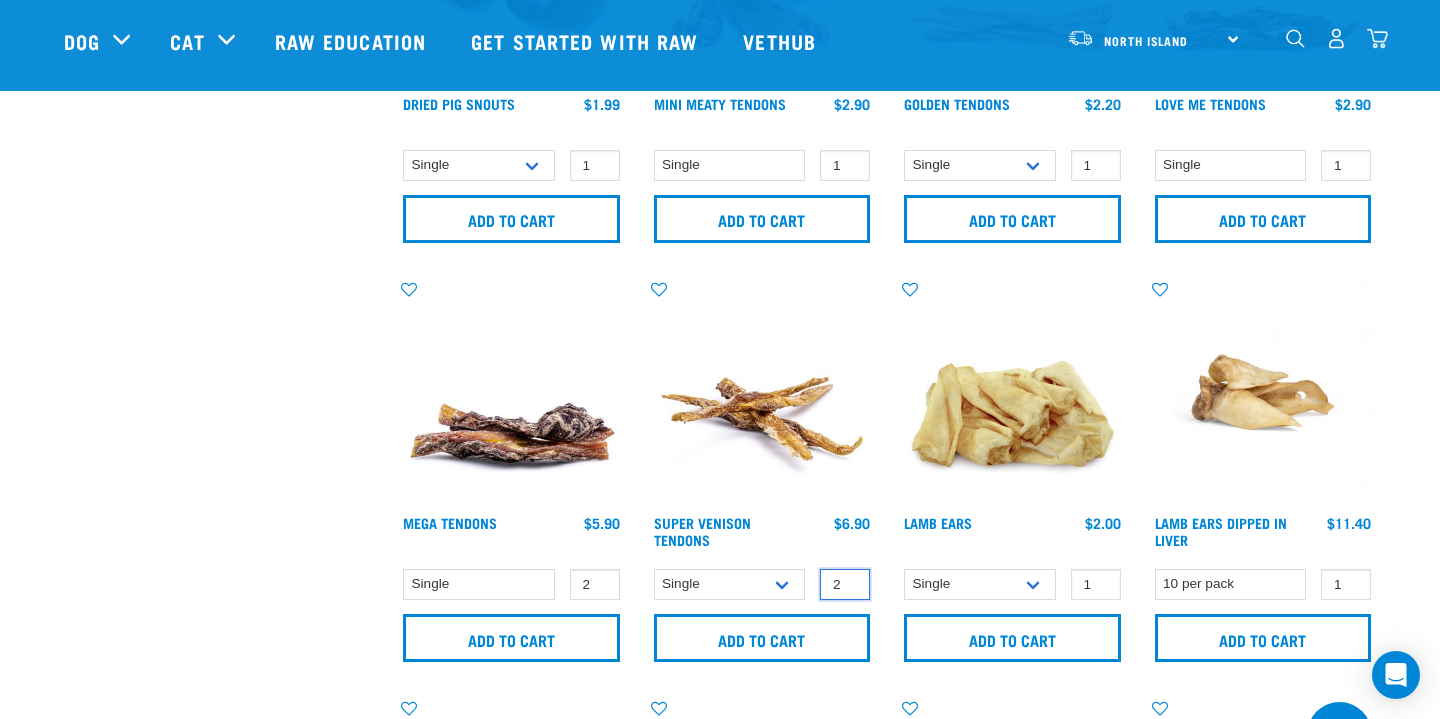 click on "2" at bounding box center [845, 584] 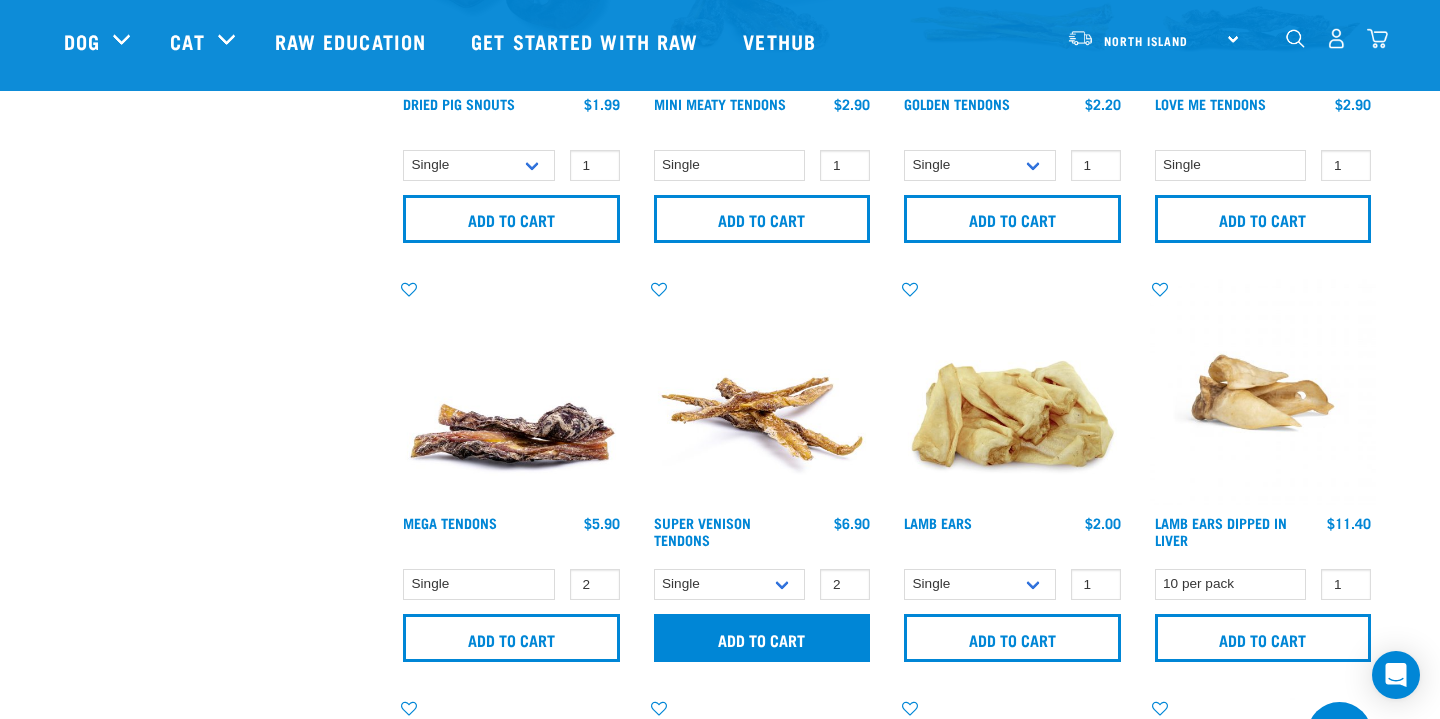 click on "Add to cart" at bounding box center [762, 638] 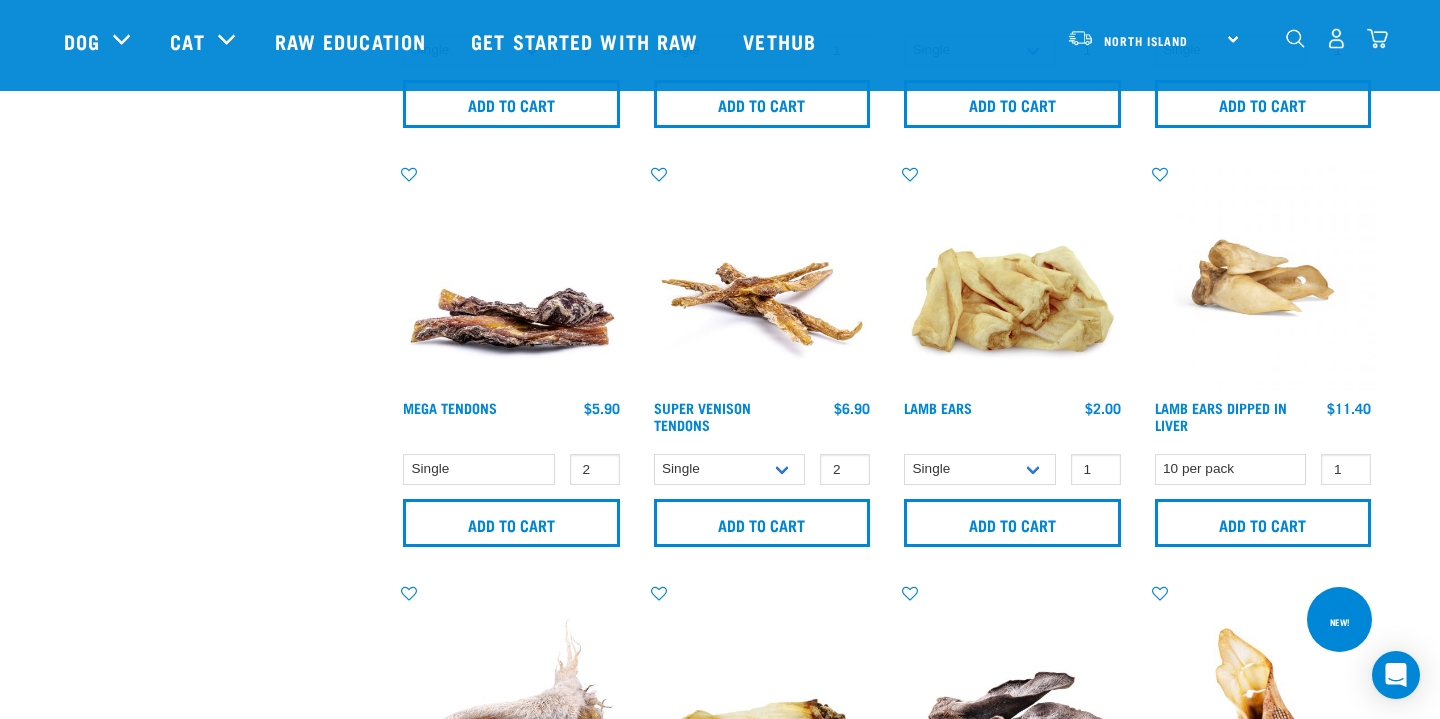 scroll, scrollTop: 1330, scrollLeft: 0, axis: vertical 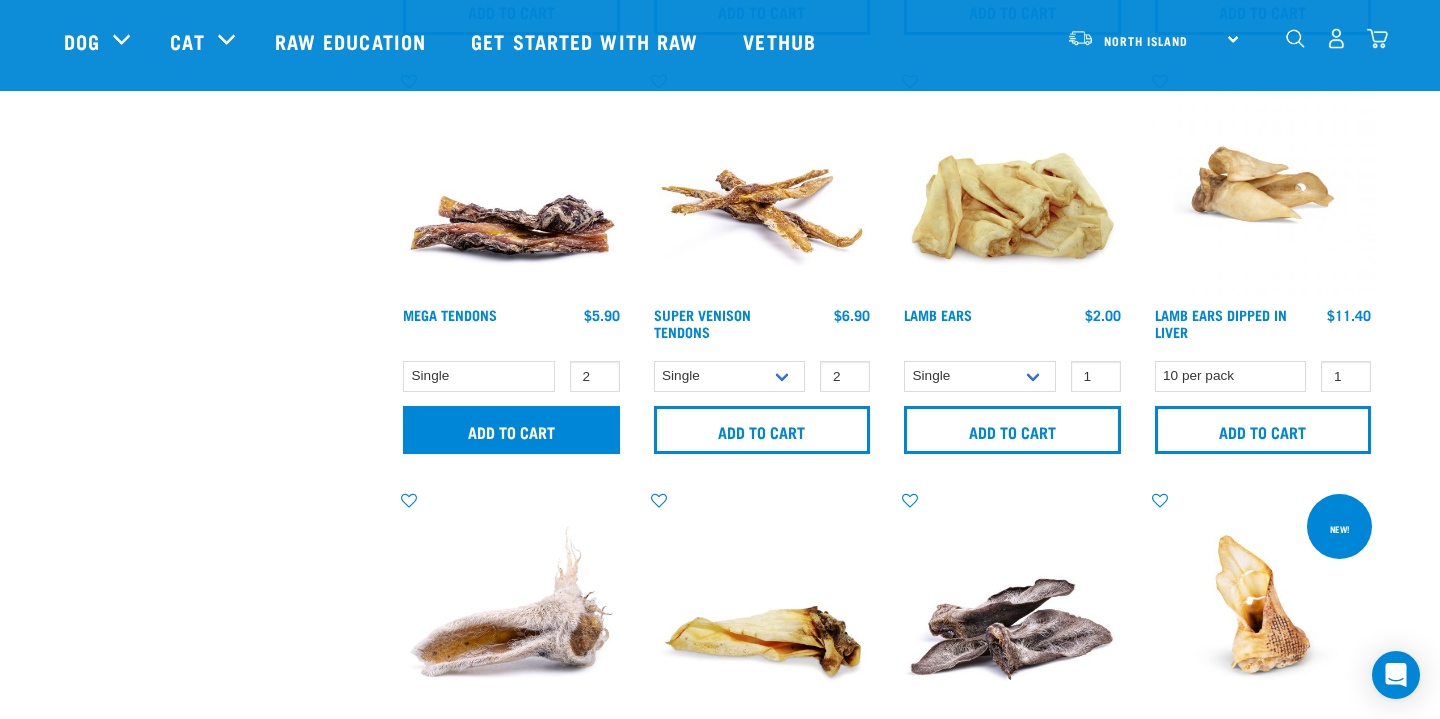 click on "Add to cart" at bounding box center [511, 430] 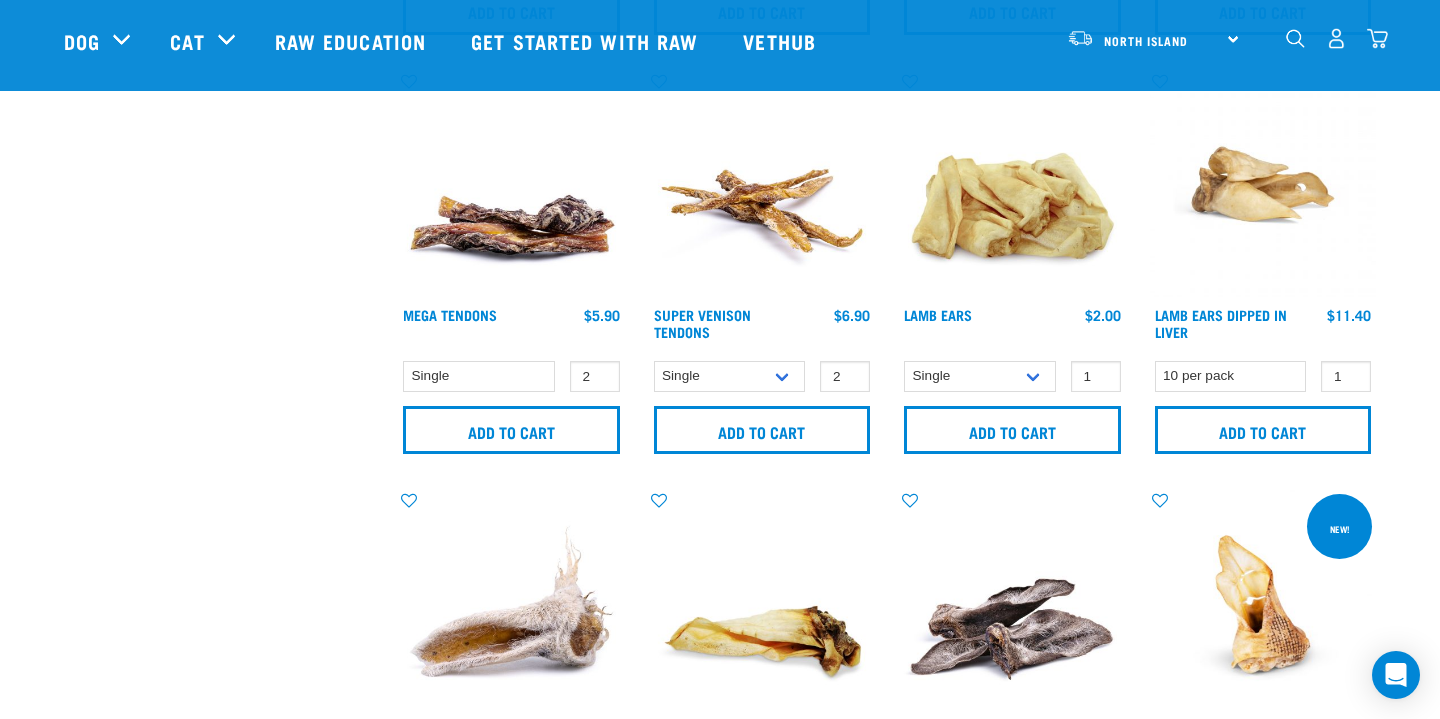 click at bounding box center [64, 360] 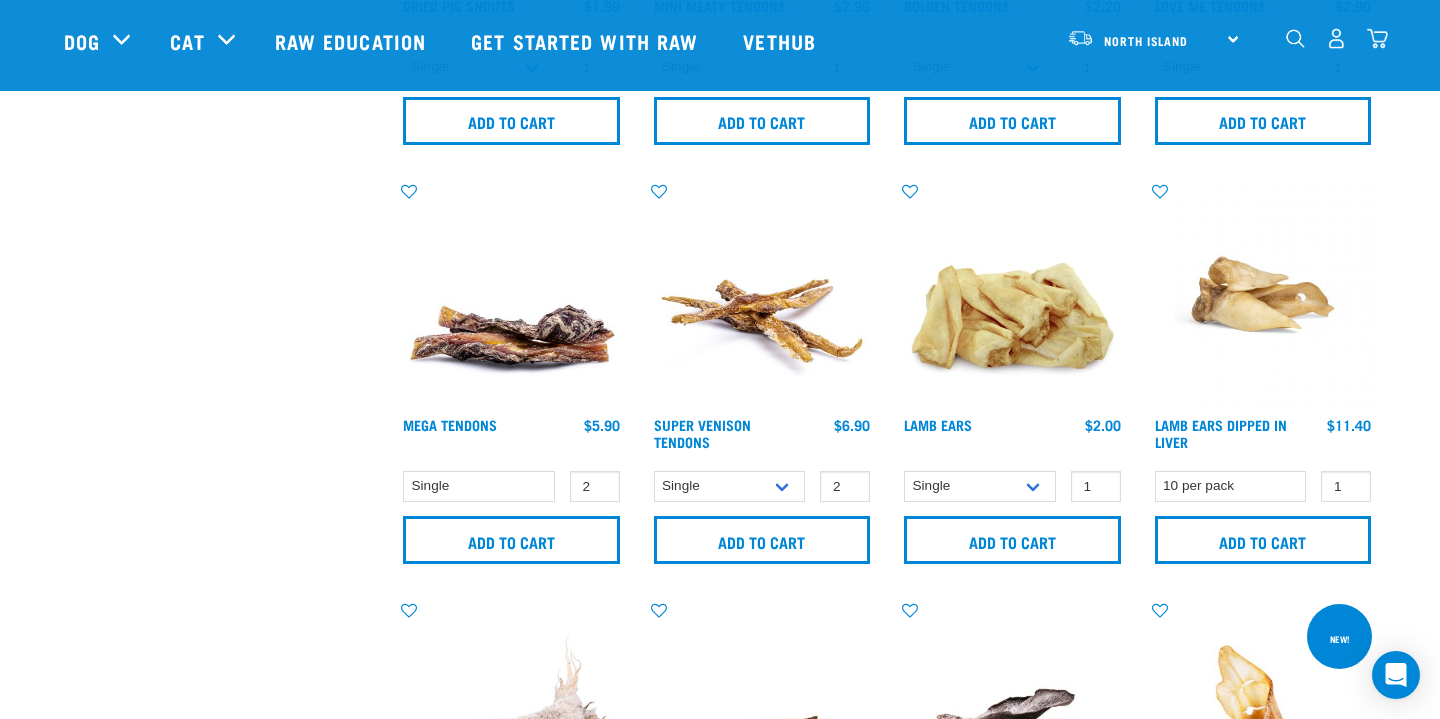 scroll, scrollTop: 1071, scrollLeft: 0, axis: vertical 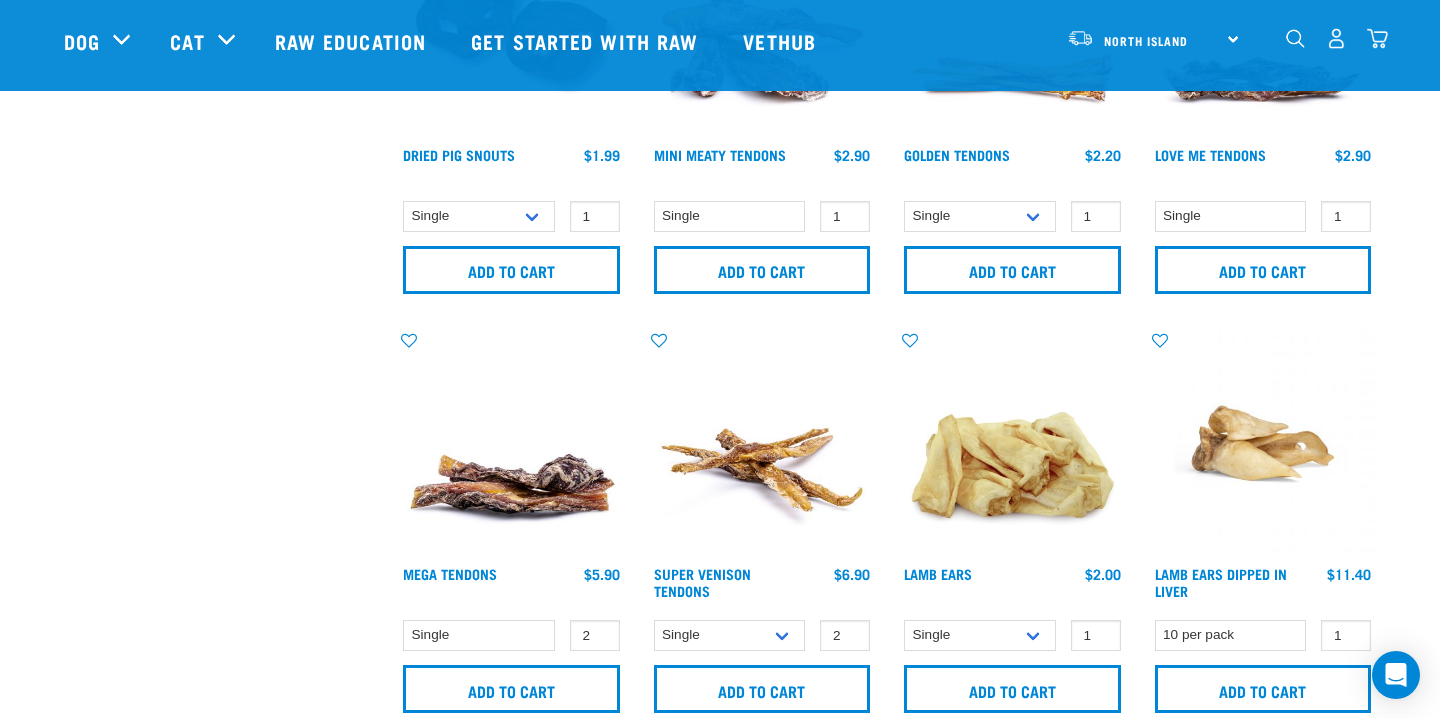 click at bounding box center [1377, 38] 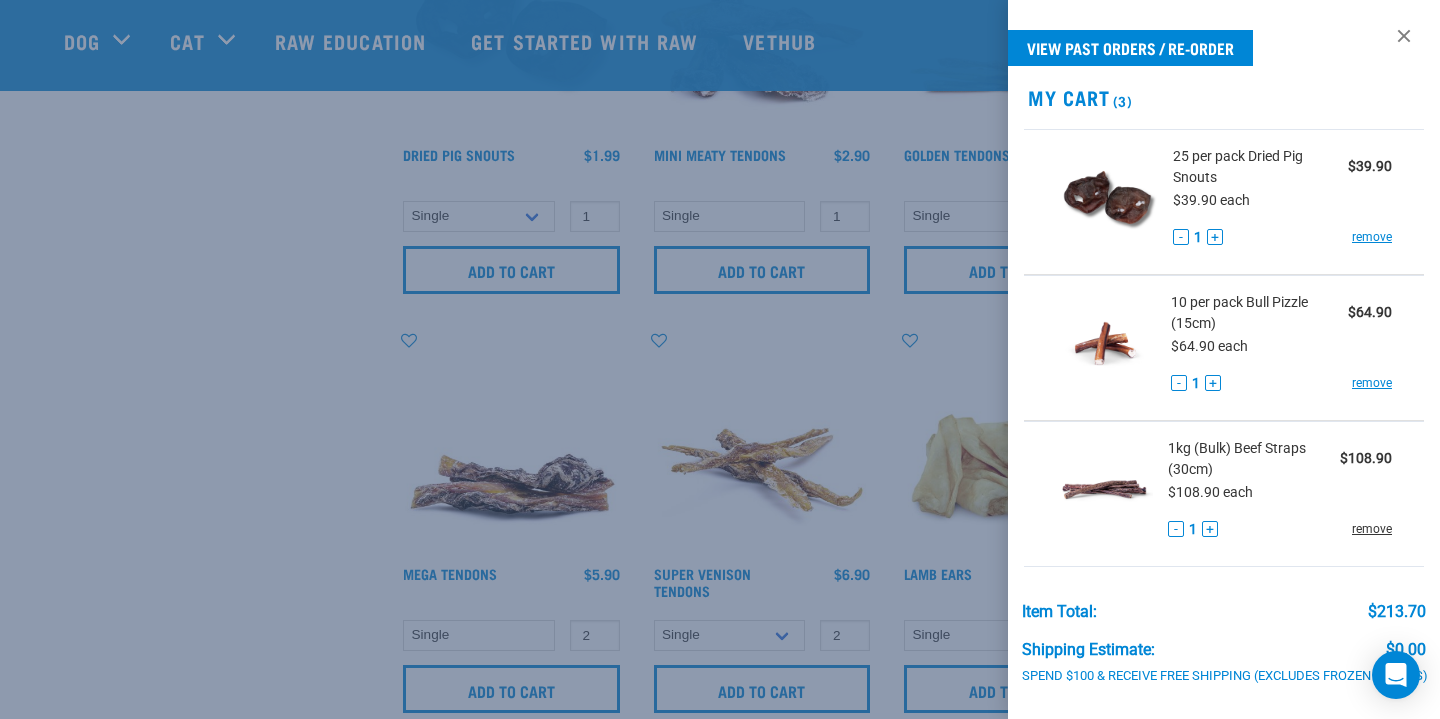 click on "remove" at bounding box center (1372, 529) 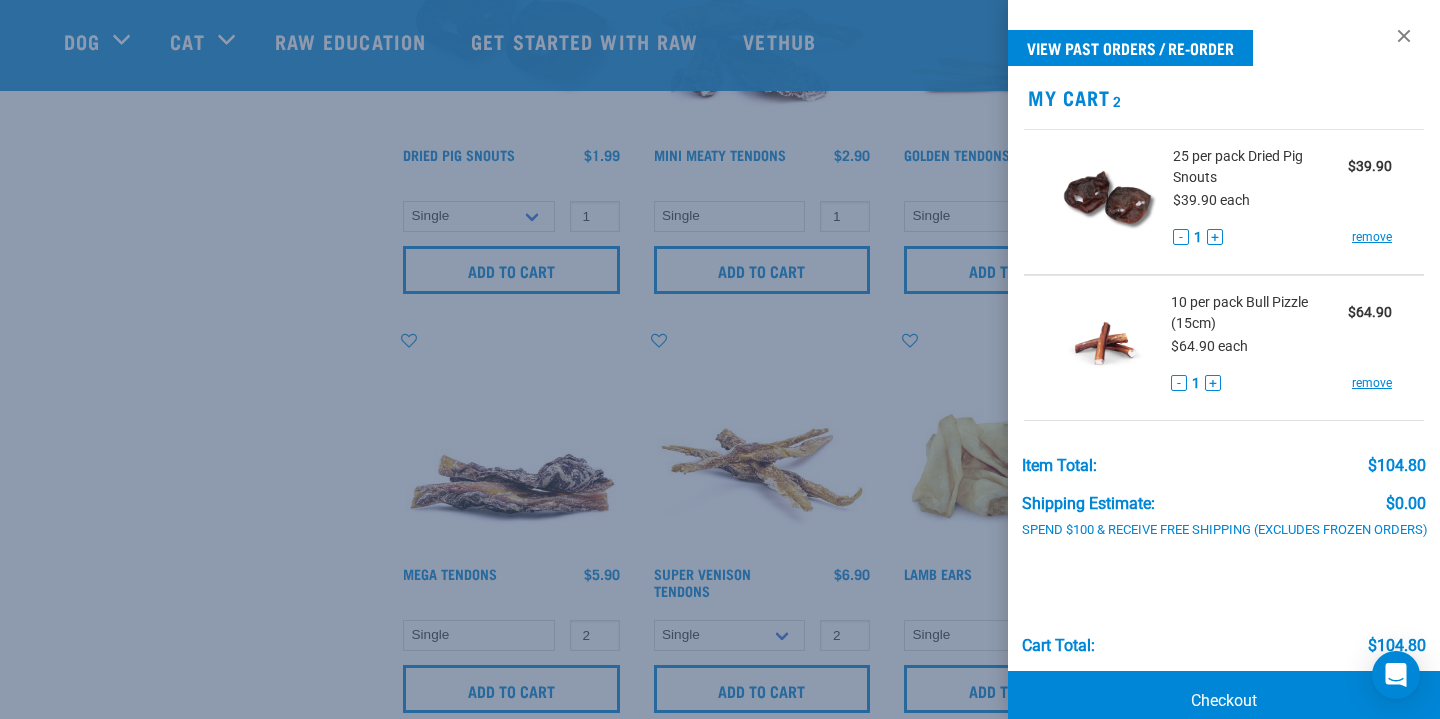 click at bounding box center (720, 359) 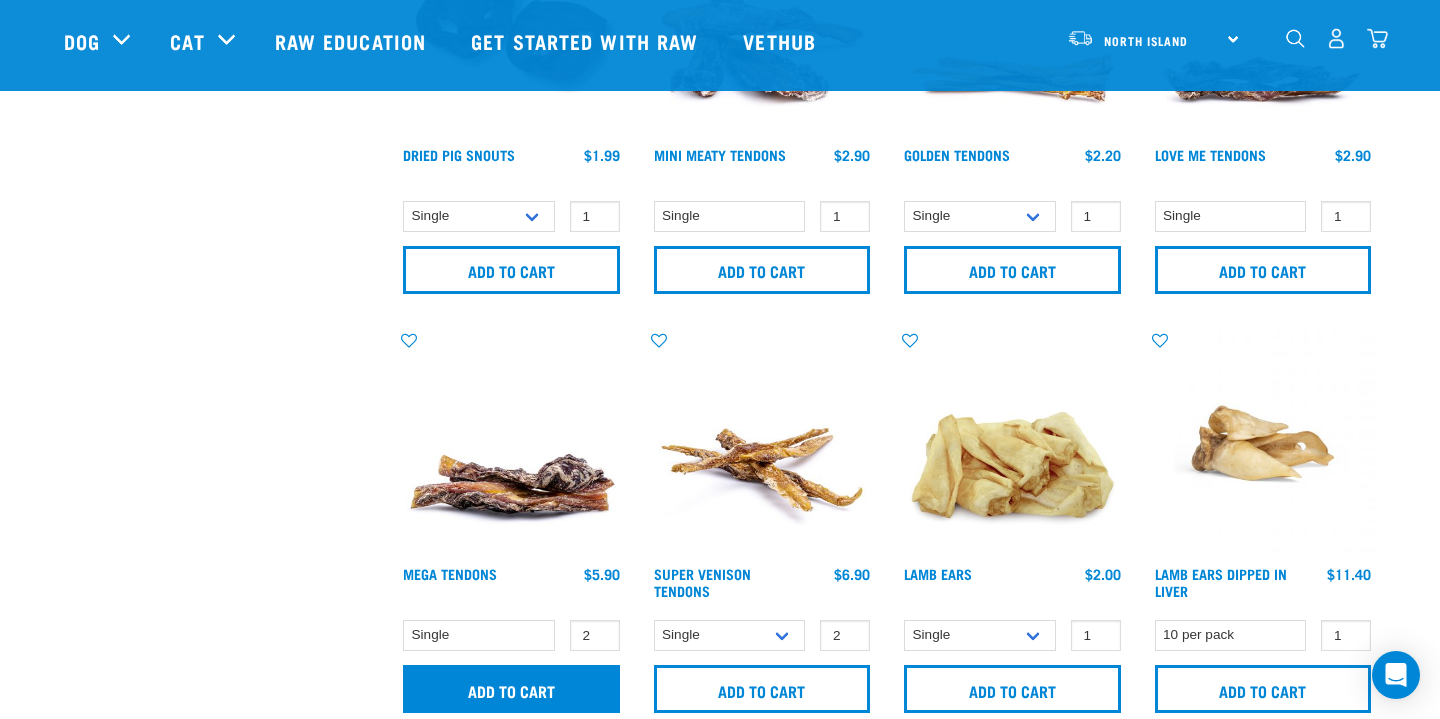 click on "Add to cart" at bounding box center [511, 689] 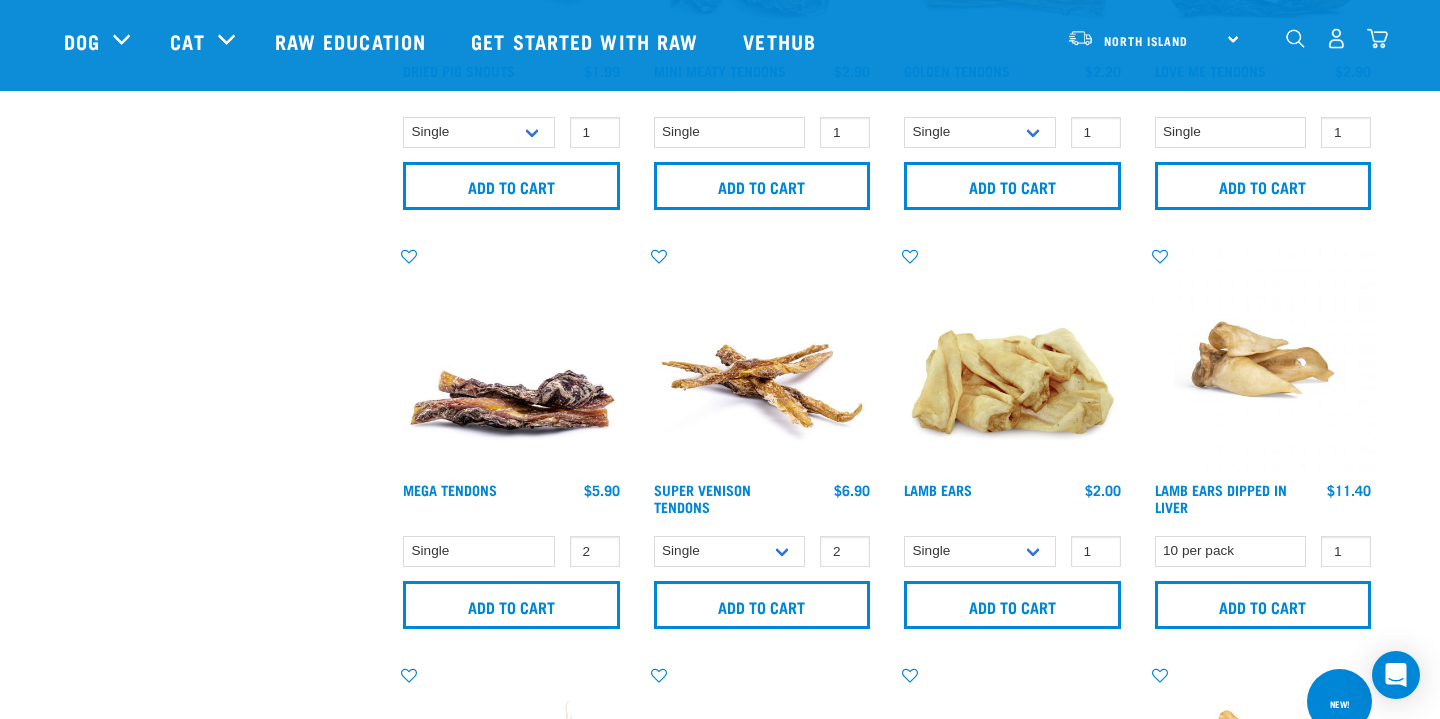 scroll, scrollTop: 1156, scrollLeft: 0, axis: vertical 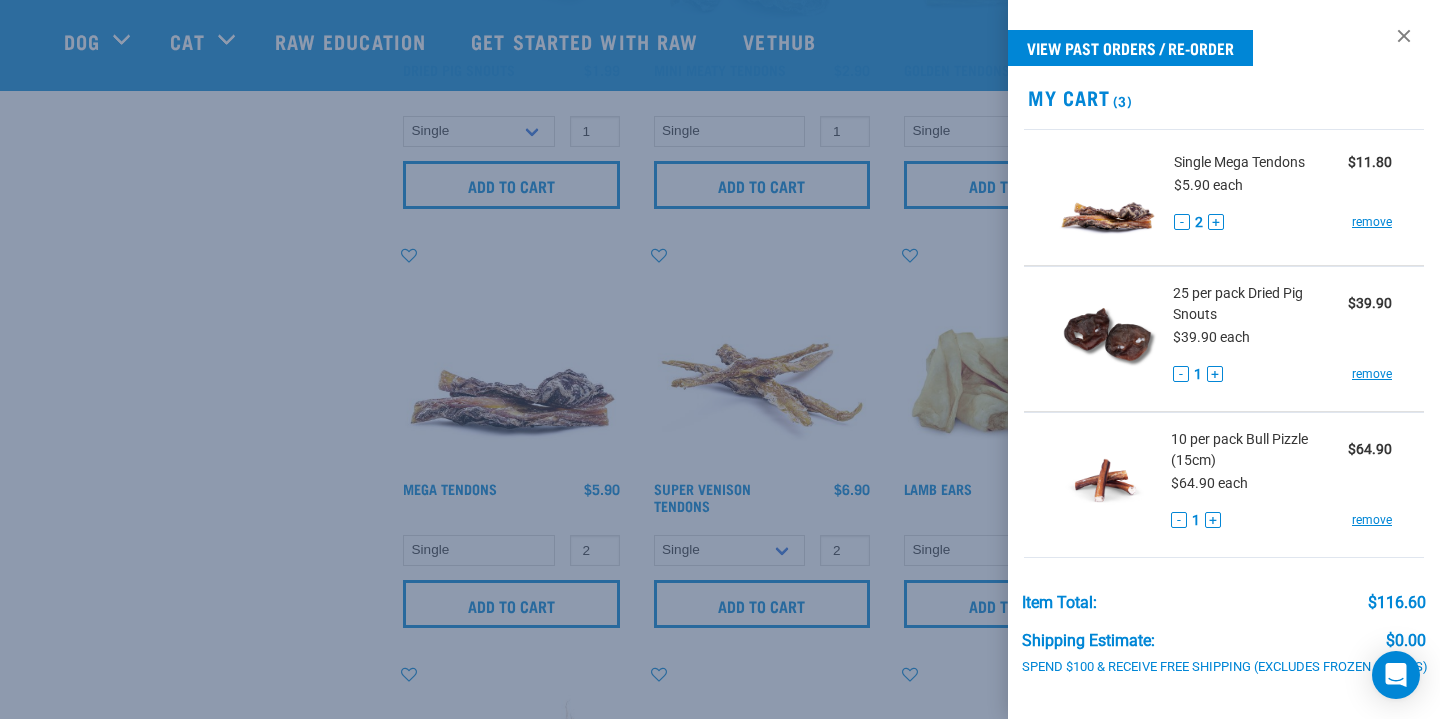 click at bounding box center [720, 359] 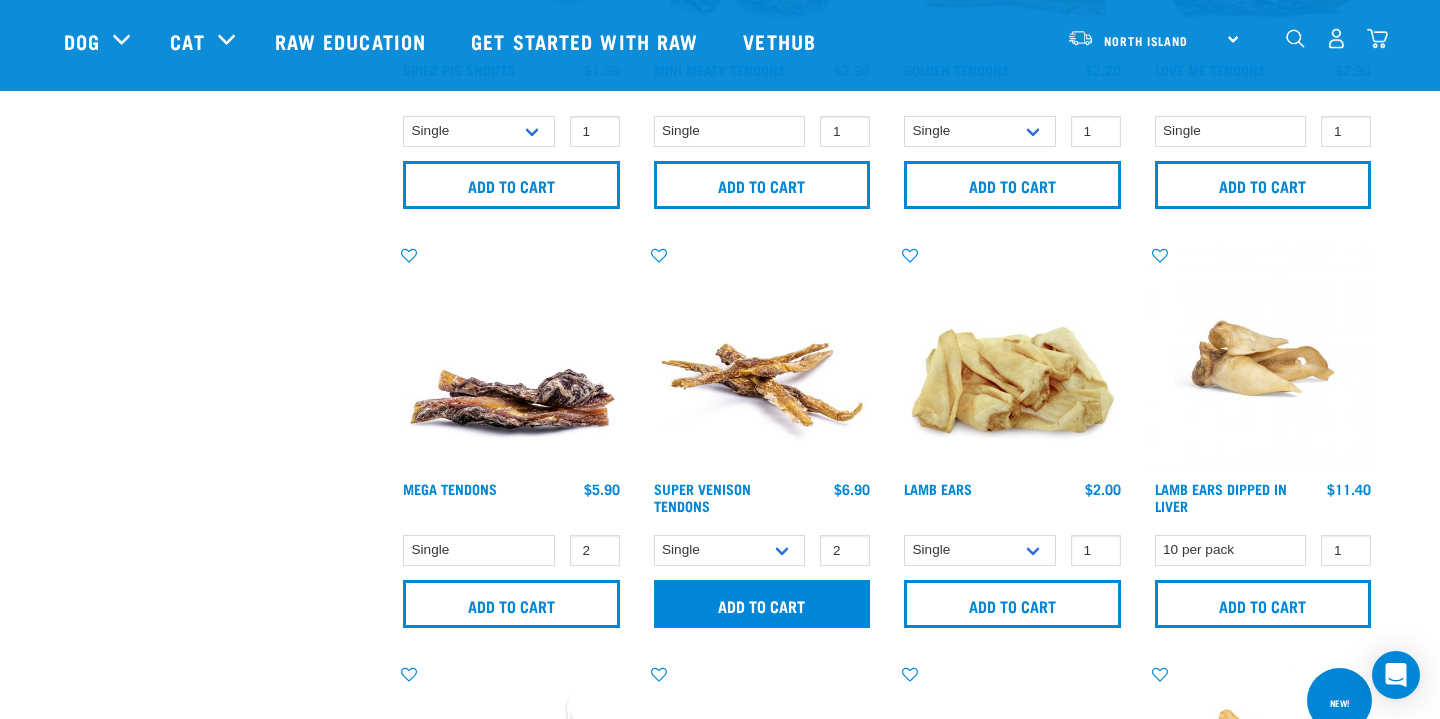 click on "Add to cart" at bounding box center [762, 604] 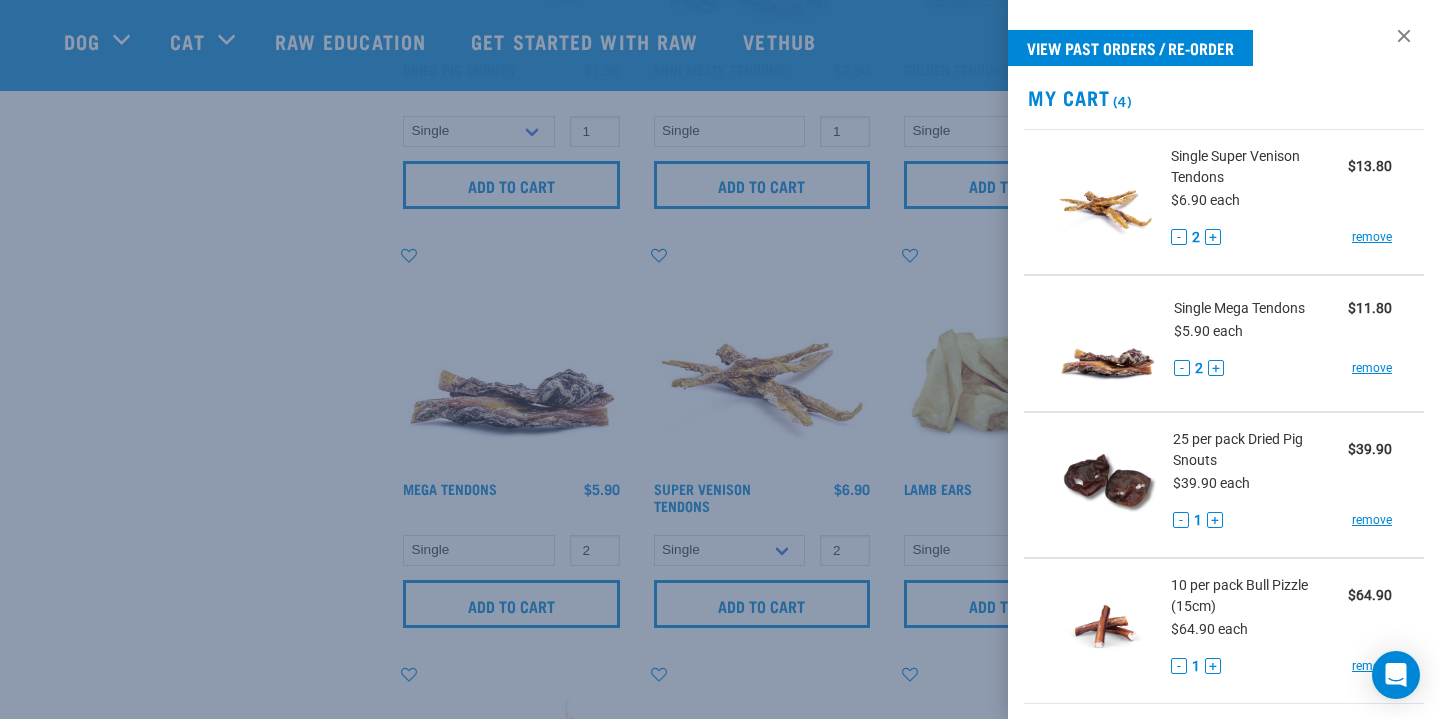 click at bounding box center [720, 359] 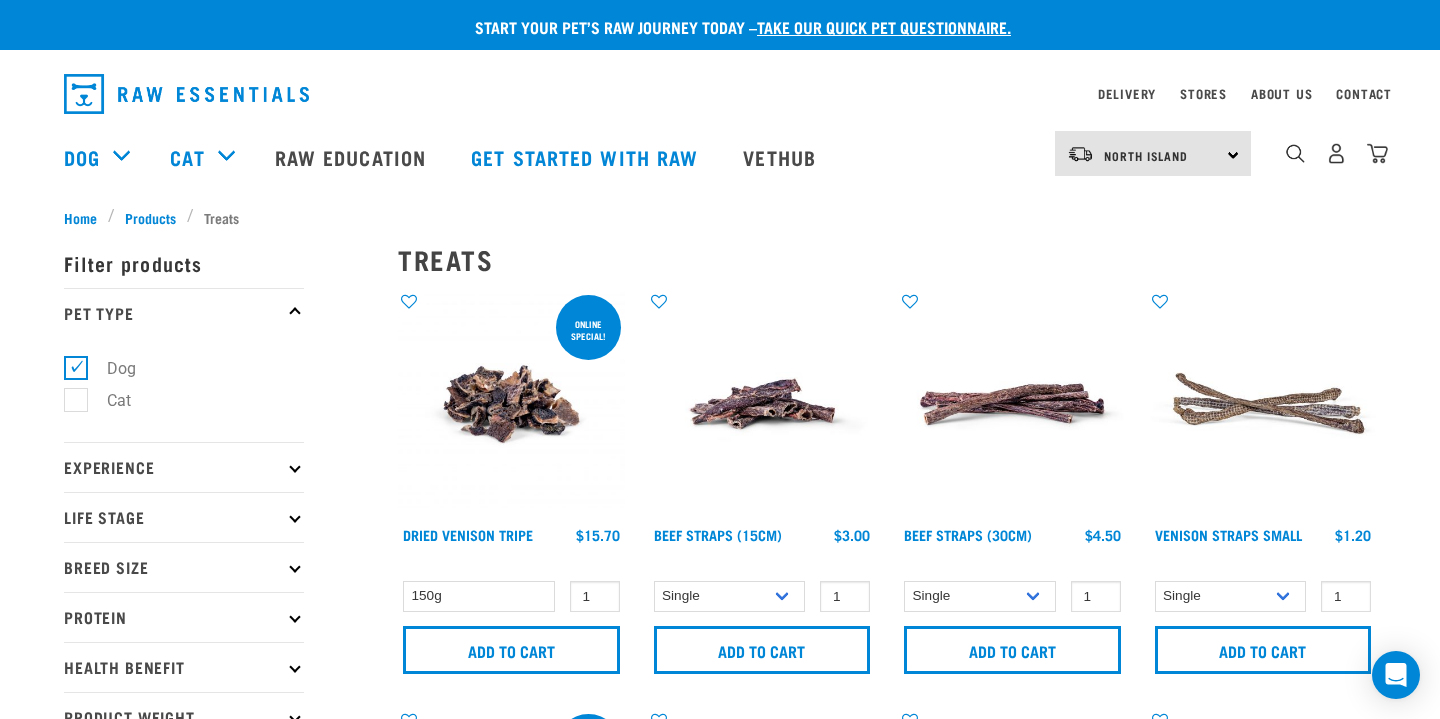 scroll, scrollTop: 0, scrollLeft: 0, axis: both 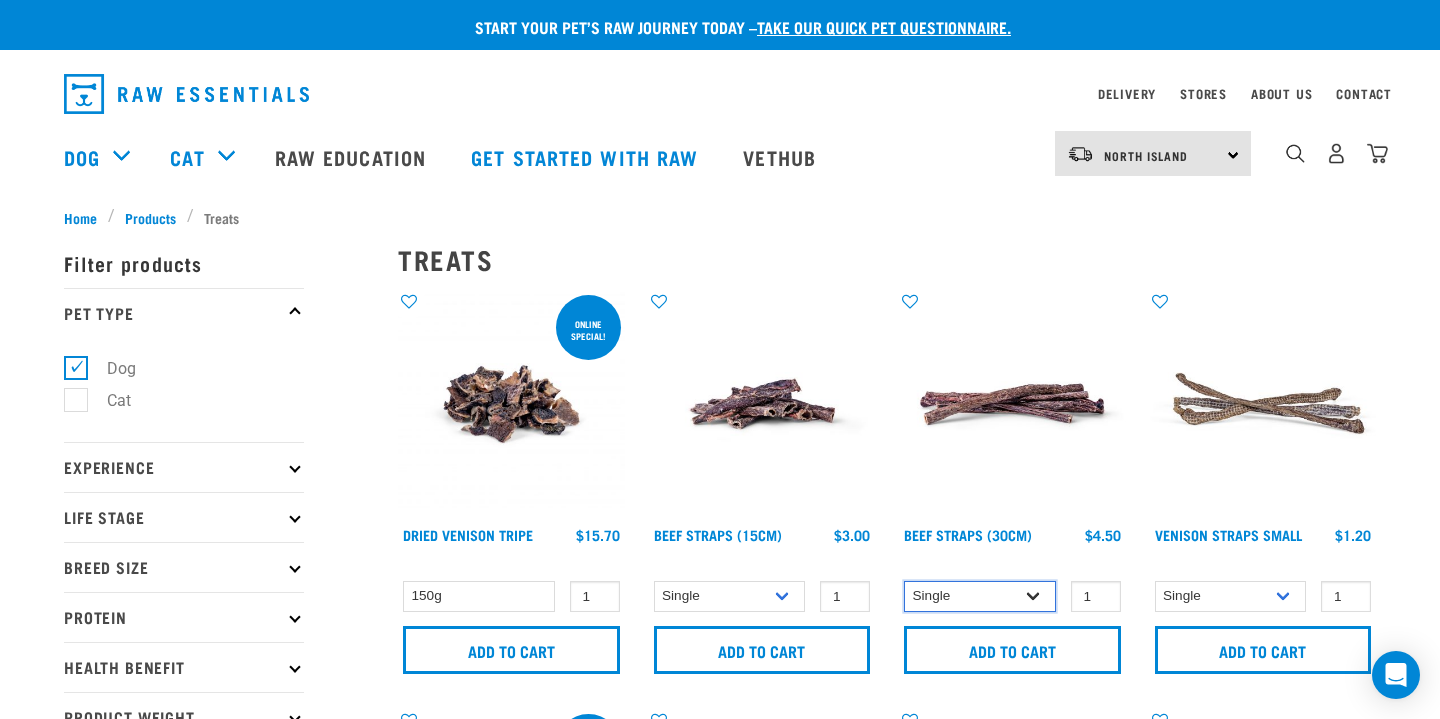 select on "251920" 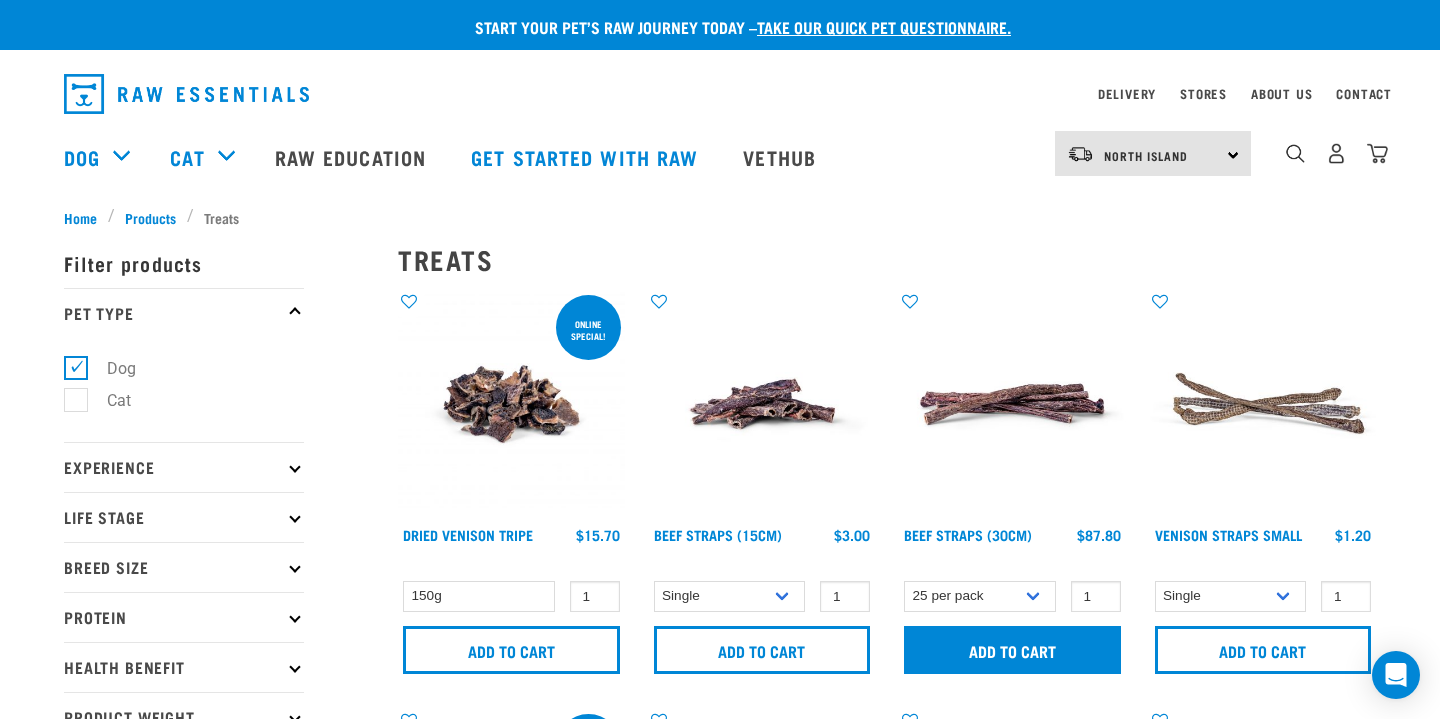 click on "Add to cart" at bounding box center (1012, 650) 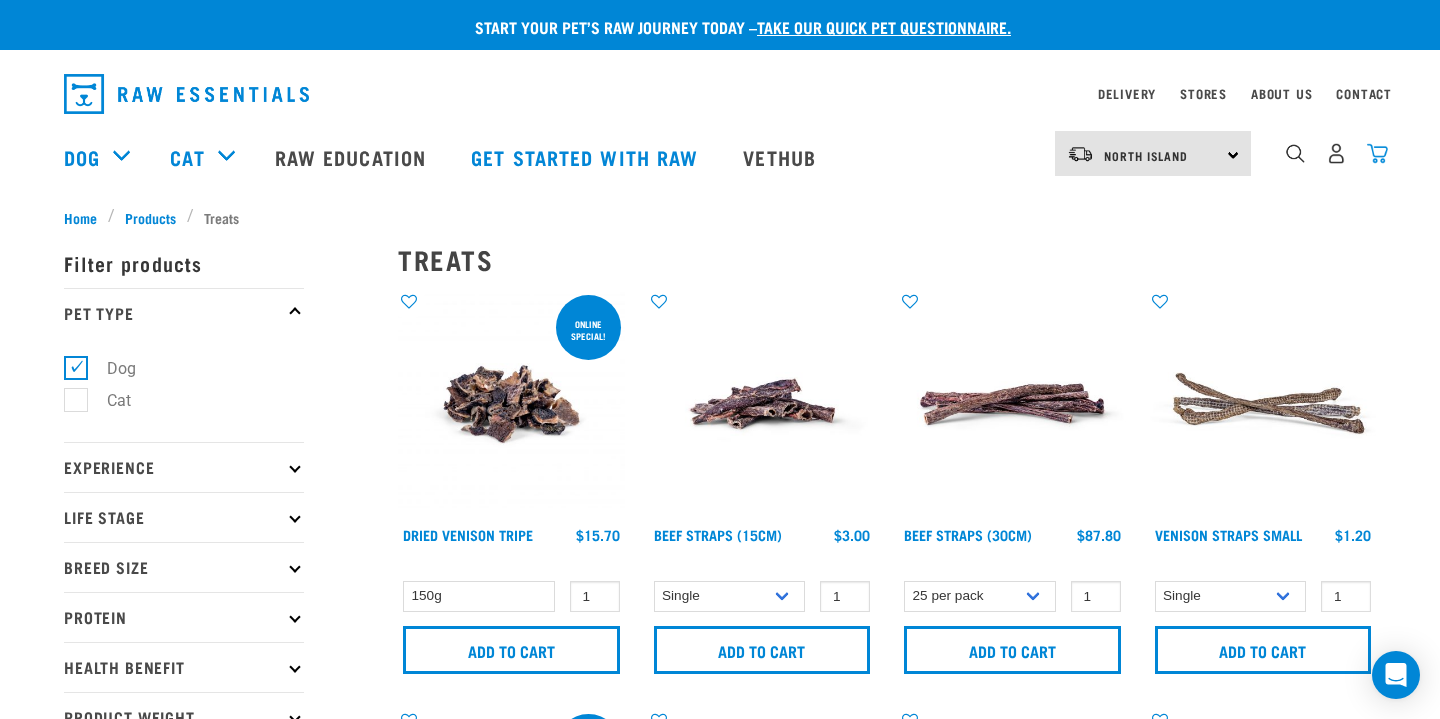 click at bounding box center [1377, 153] 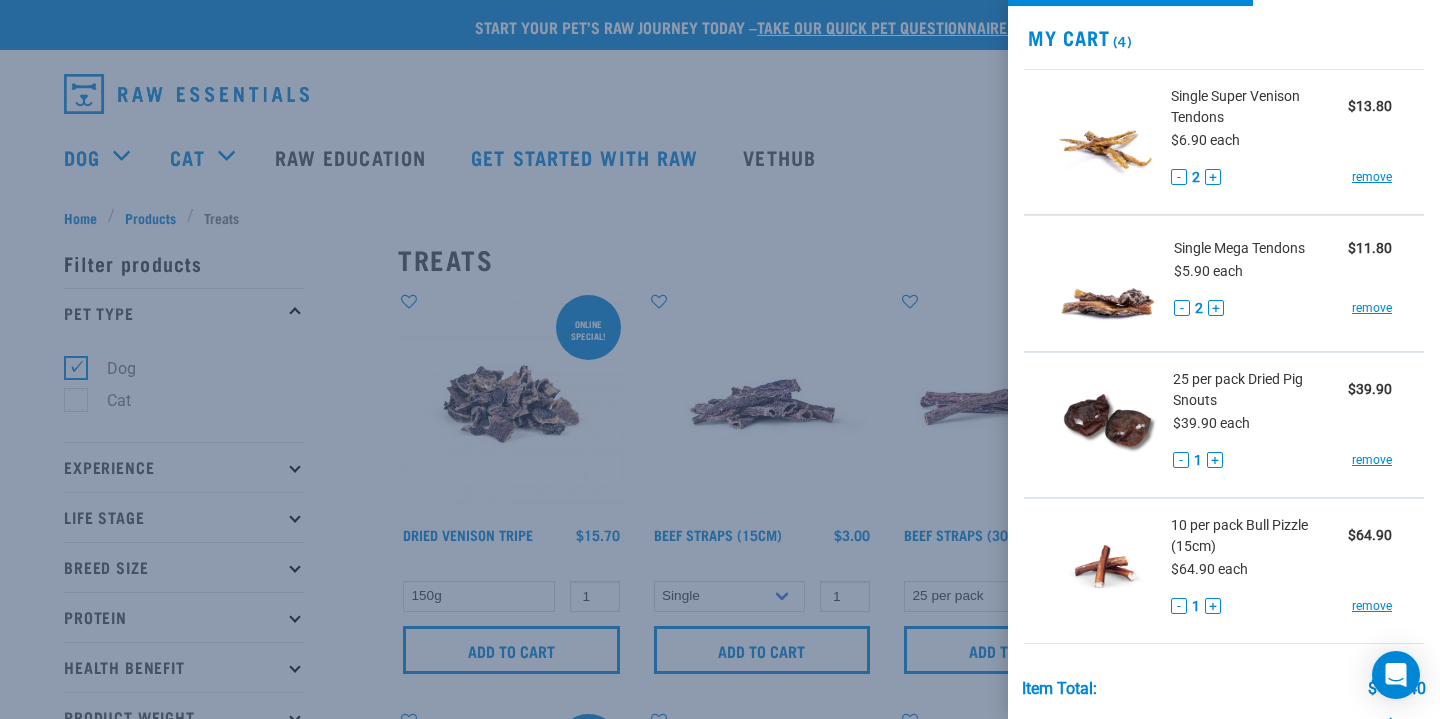 scroll, scrollTop: 64, scrollLeft: 0, axis: vertical 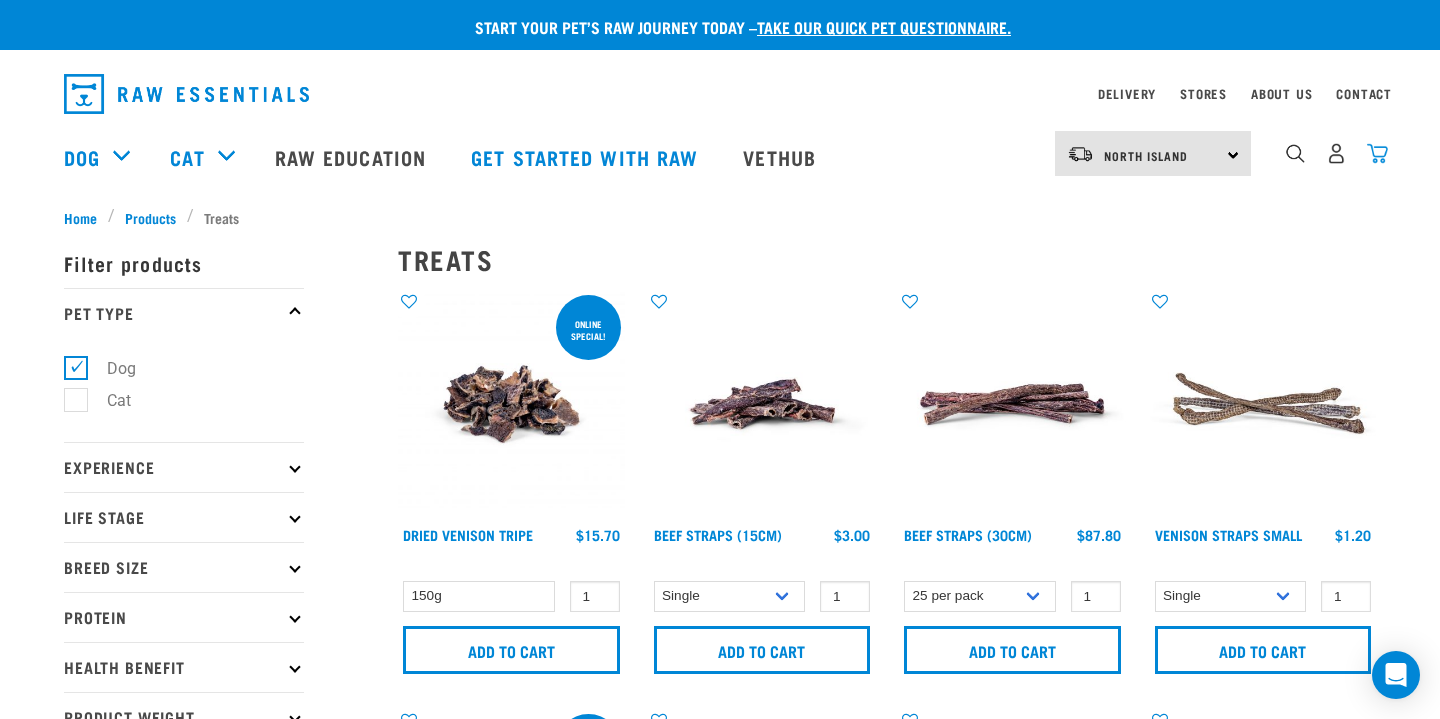 click at bounding box center [1377, 153] 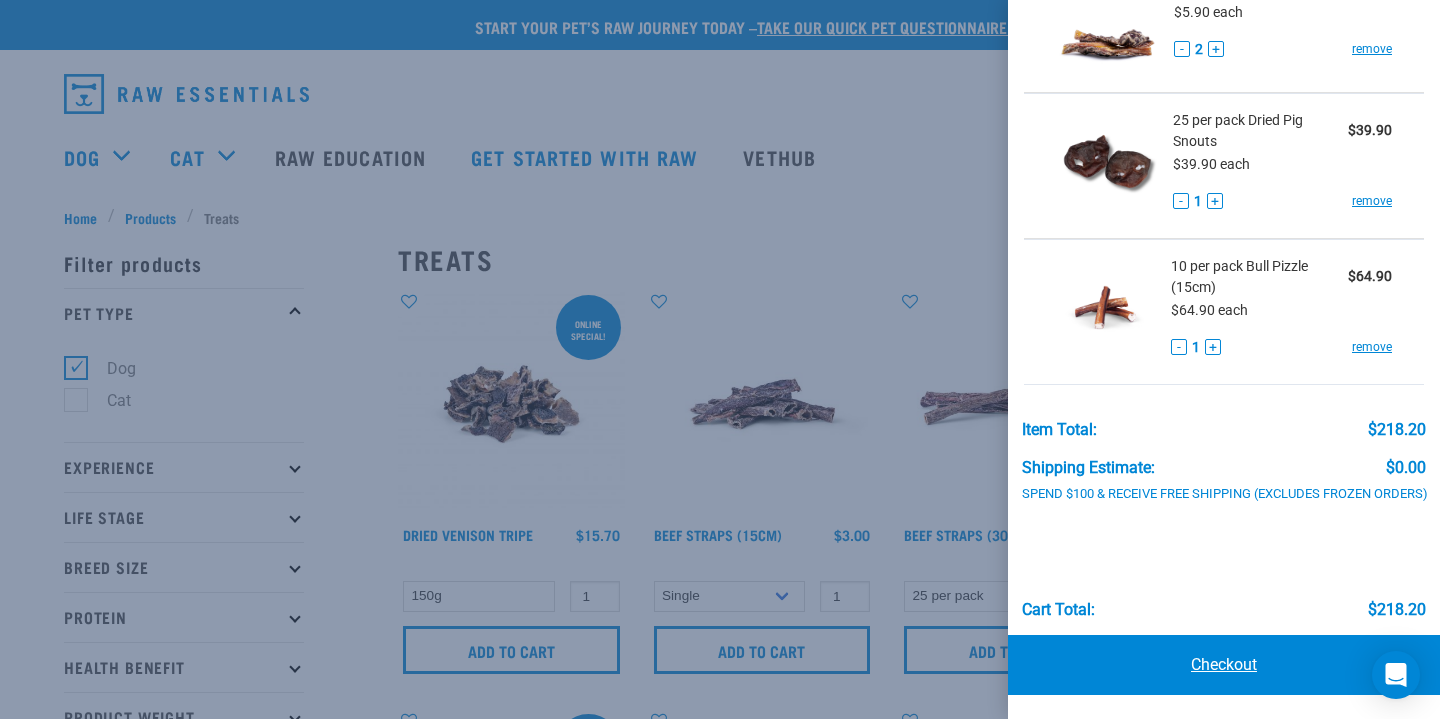 scroll, scrollTop: 464, scrollLeft: 0, axis: vertical 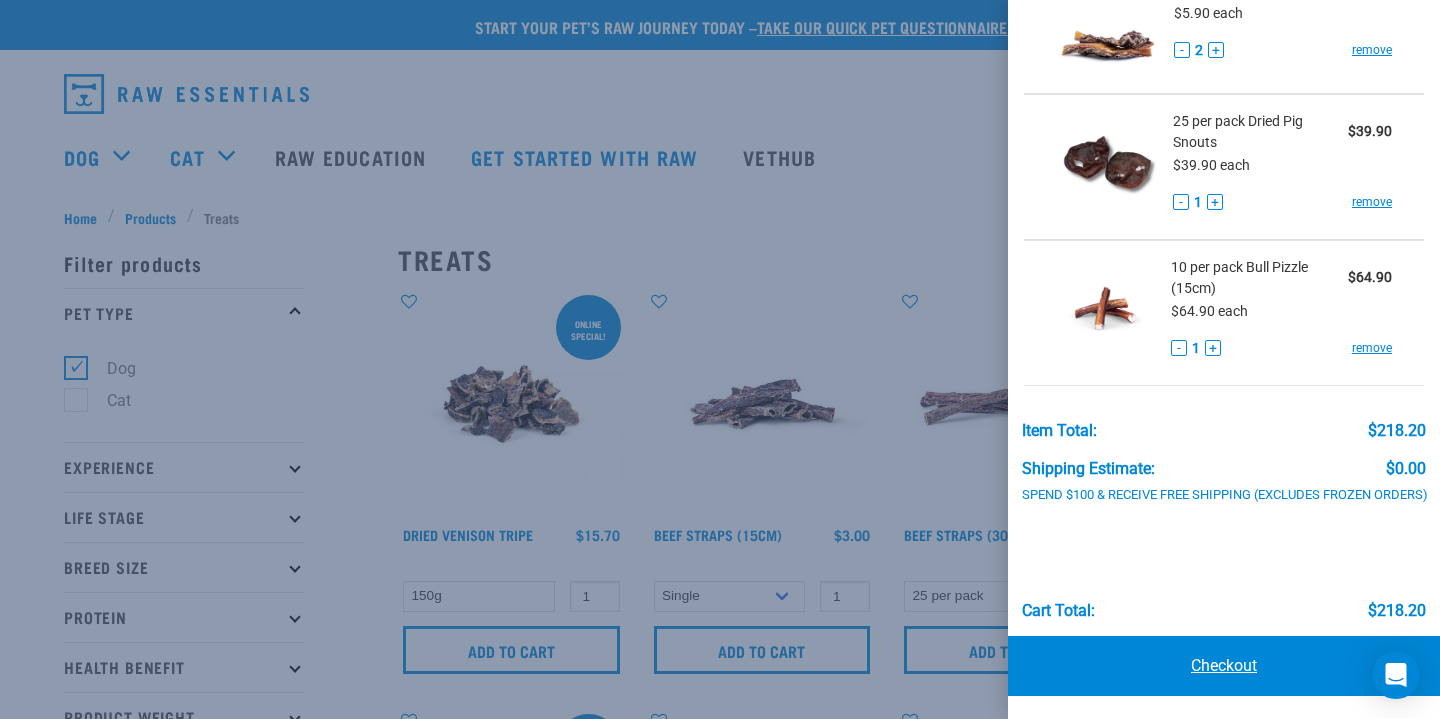 click on "Checkout" at bounding box center (1224, 666) 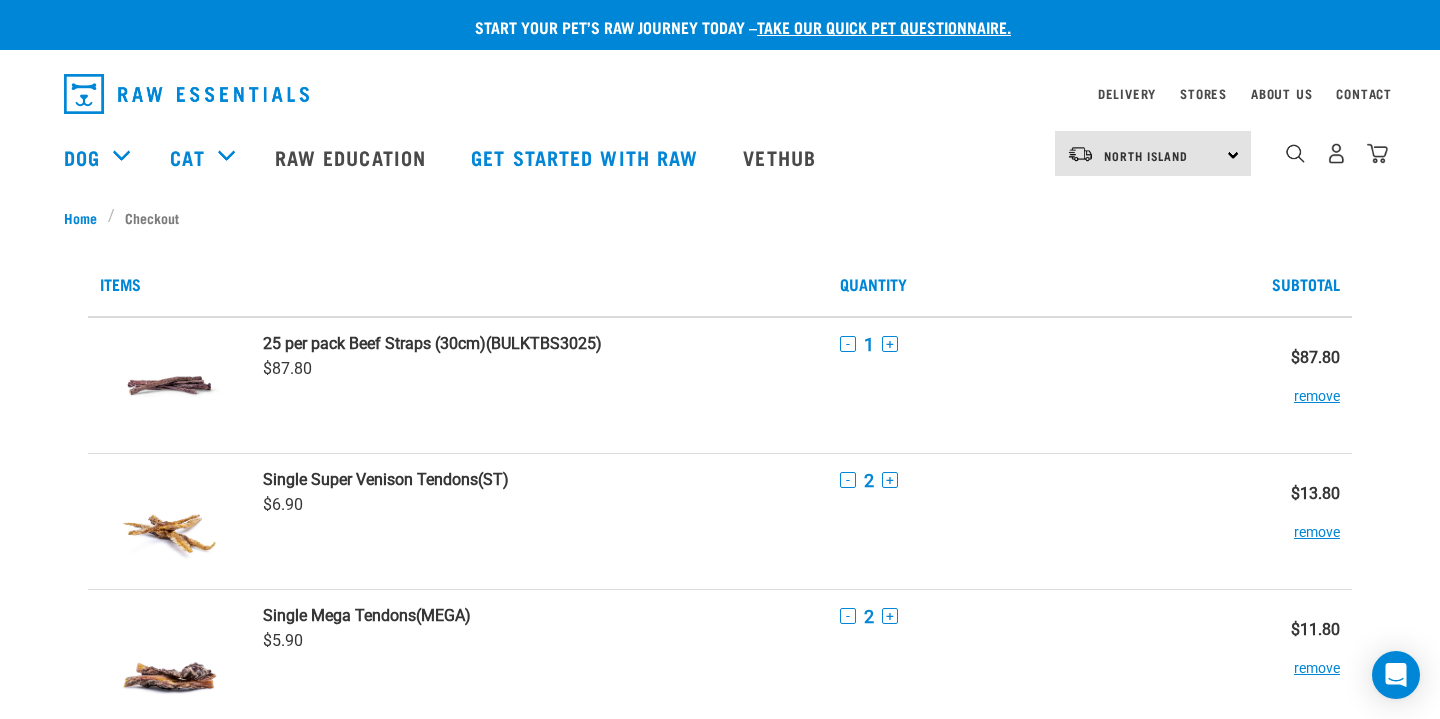 scroll, scrollTop: 0, scrollLeft: 0, axis: both 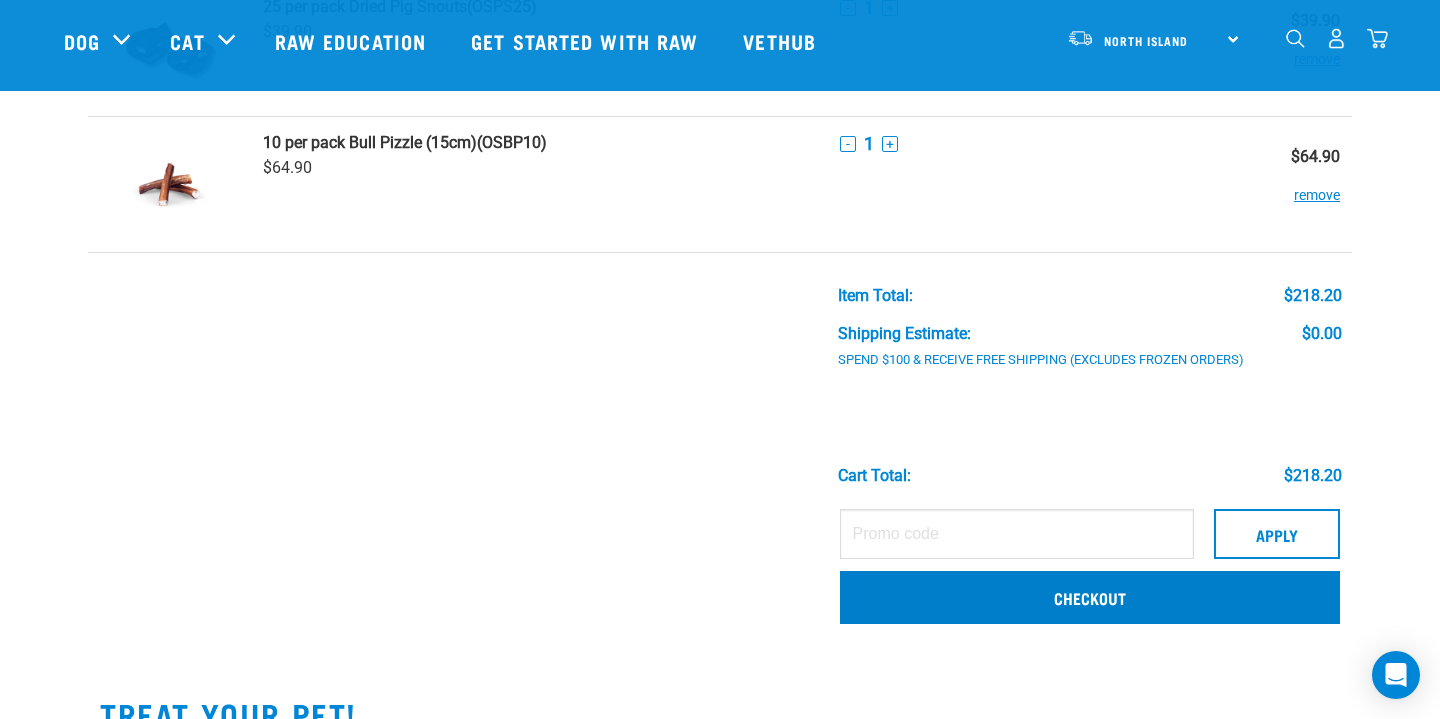 click on "Checkout" at bounding box center [1090, 597] 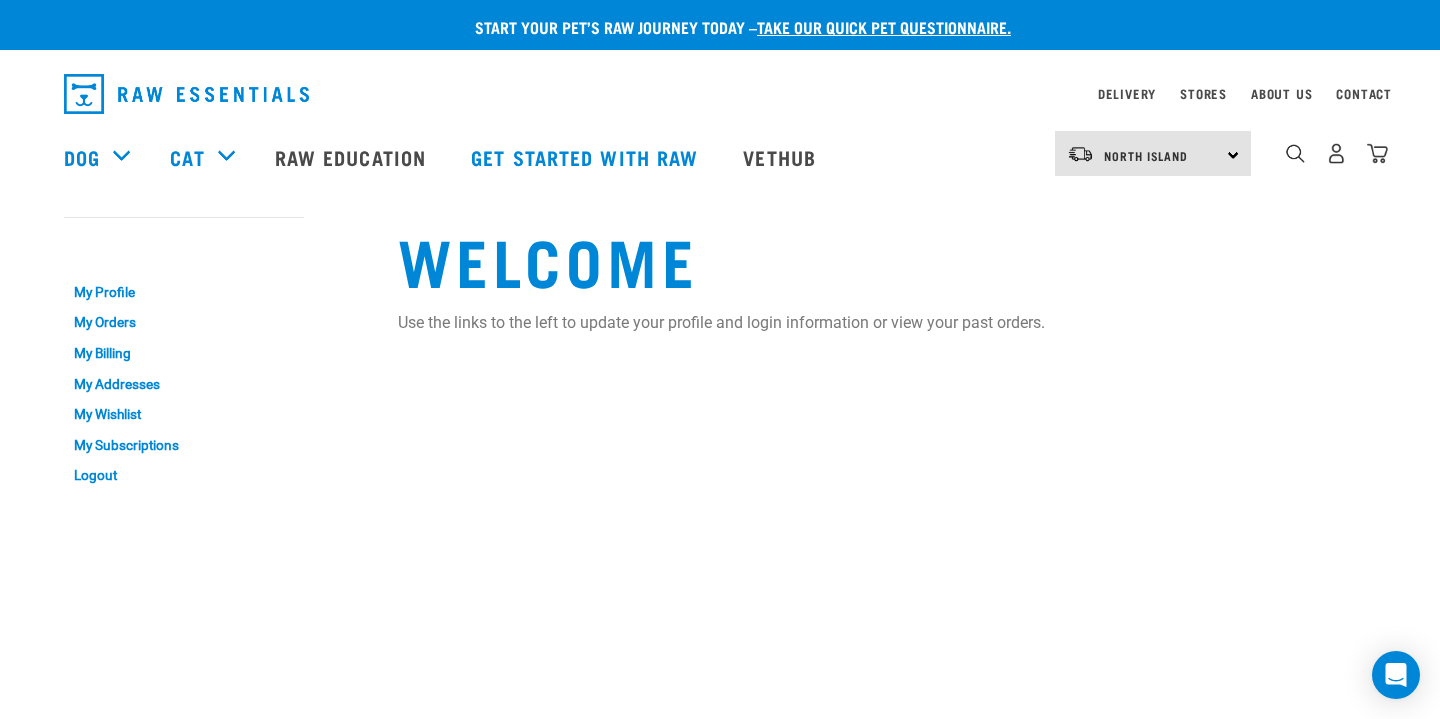 scroll, scrollTop: 0, scrollLeft: 0, axis: both 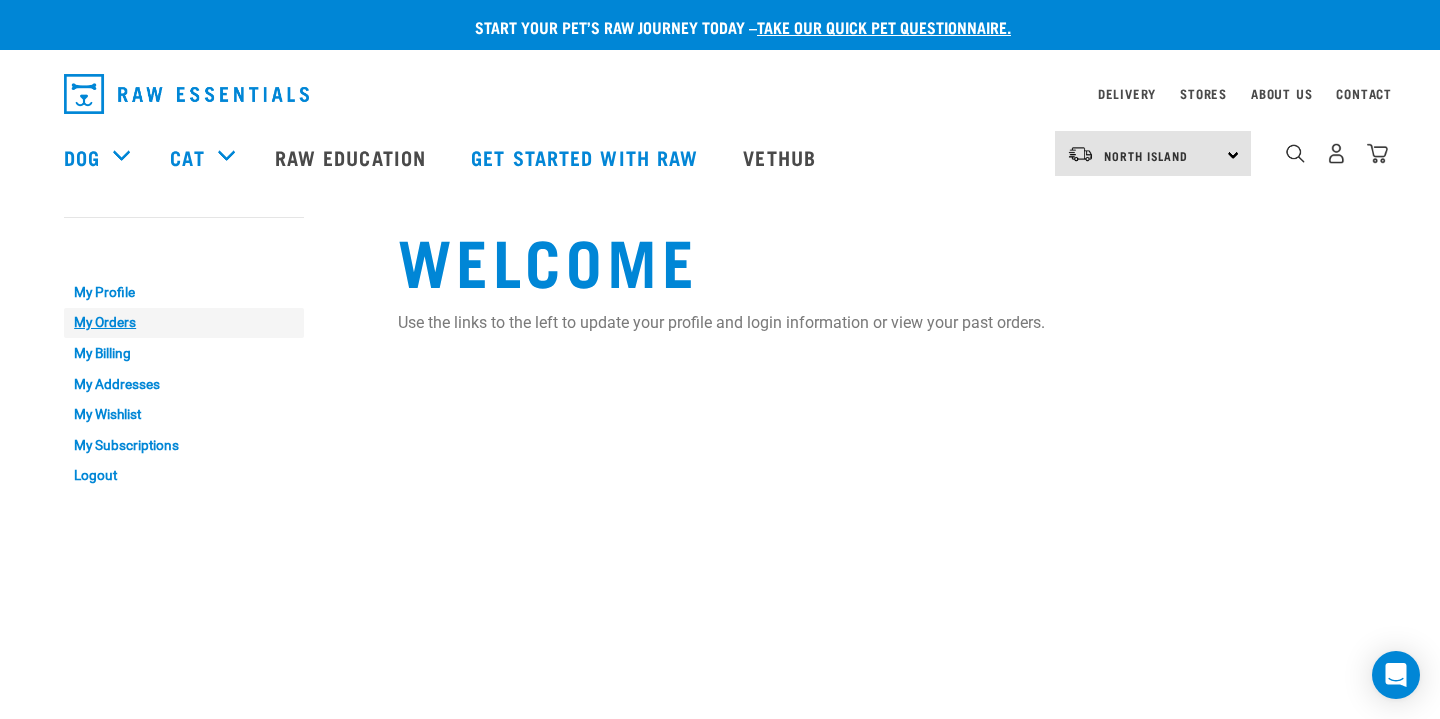 click on "My Orders" at bounding box center (184, 323) 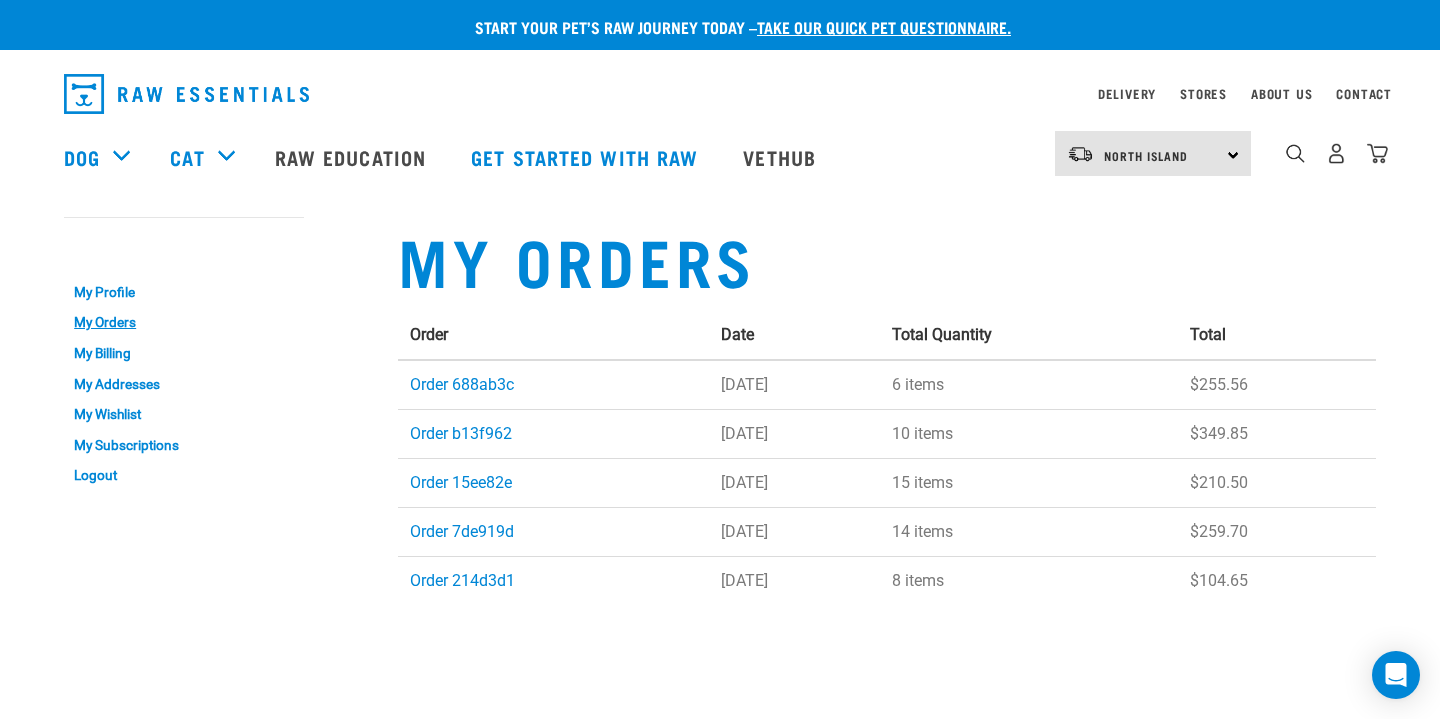 scroll, scrollTop: 0, scrollLeft: 0, axis: both 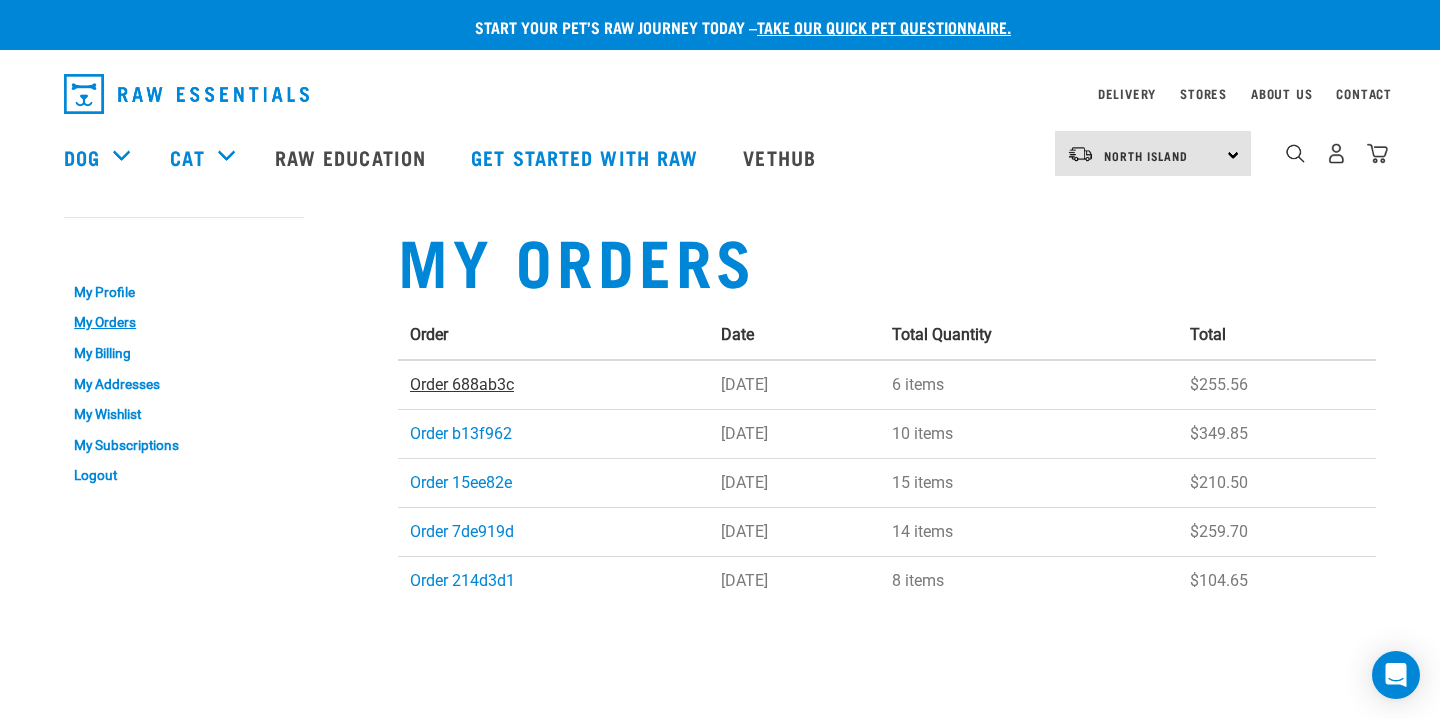 click on "Order 688ab3c" at bounding box center [462, 384] 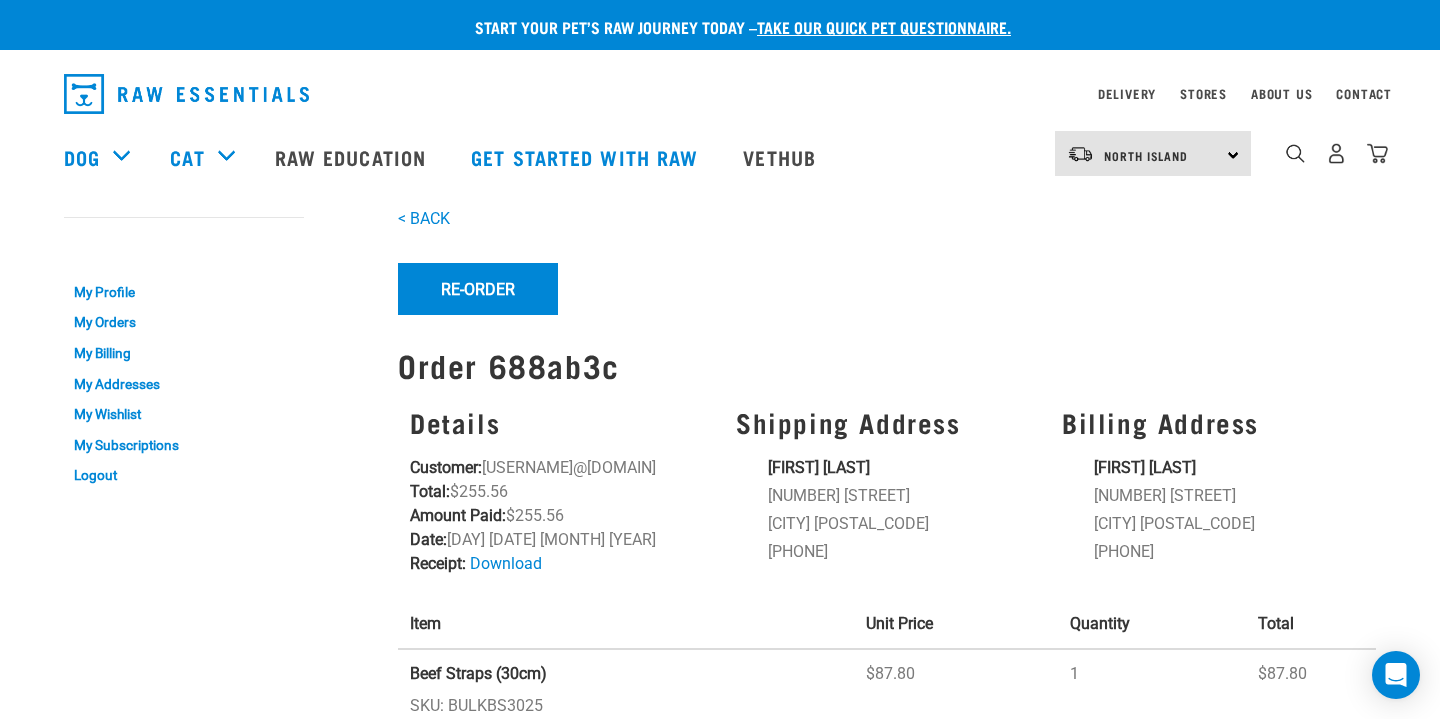 scroll, scrollTop: 0, scrollLeft: 0, axis: both 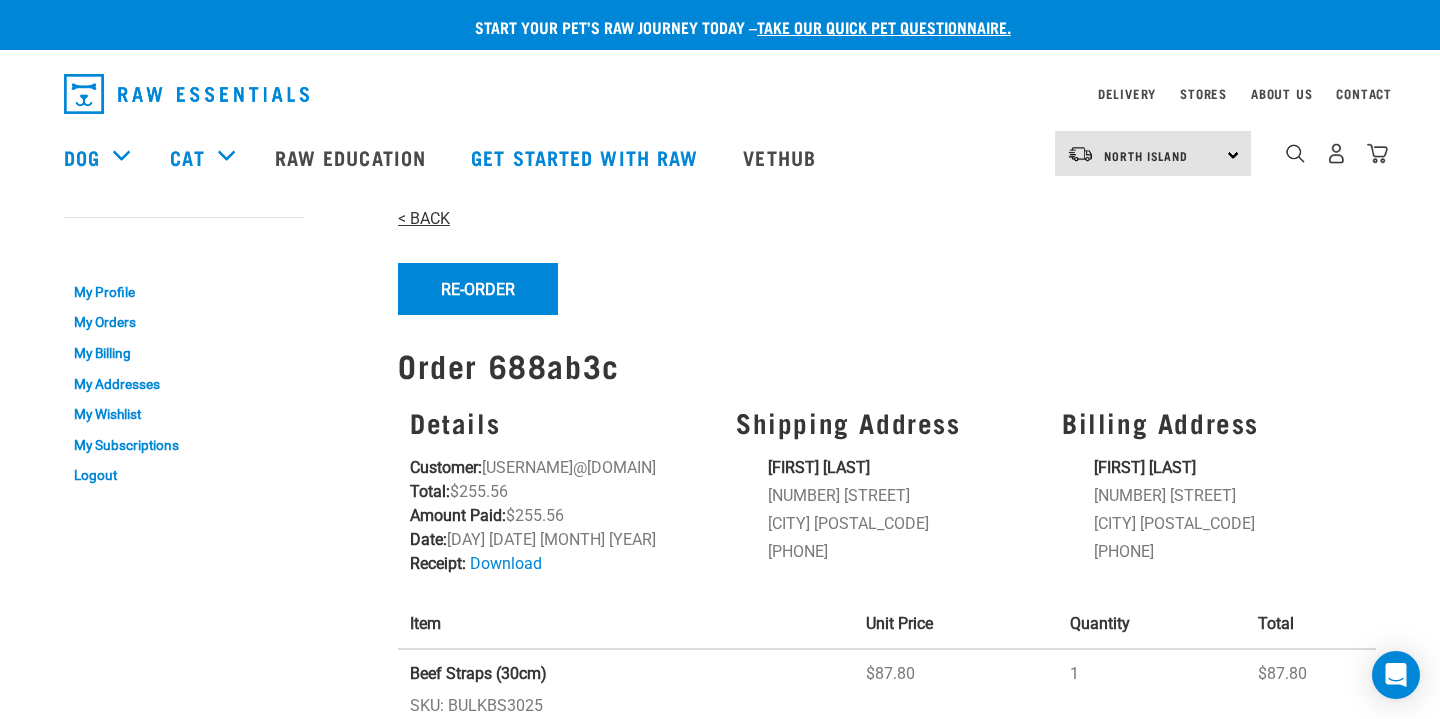 click on "< BACK" at bounding box center [424, 218] 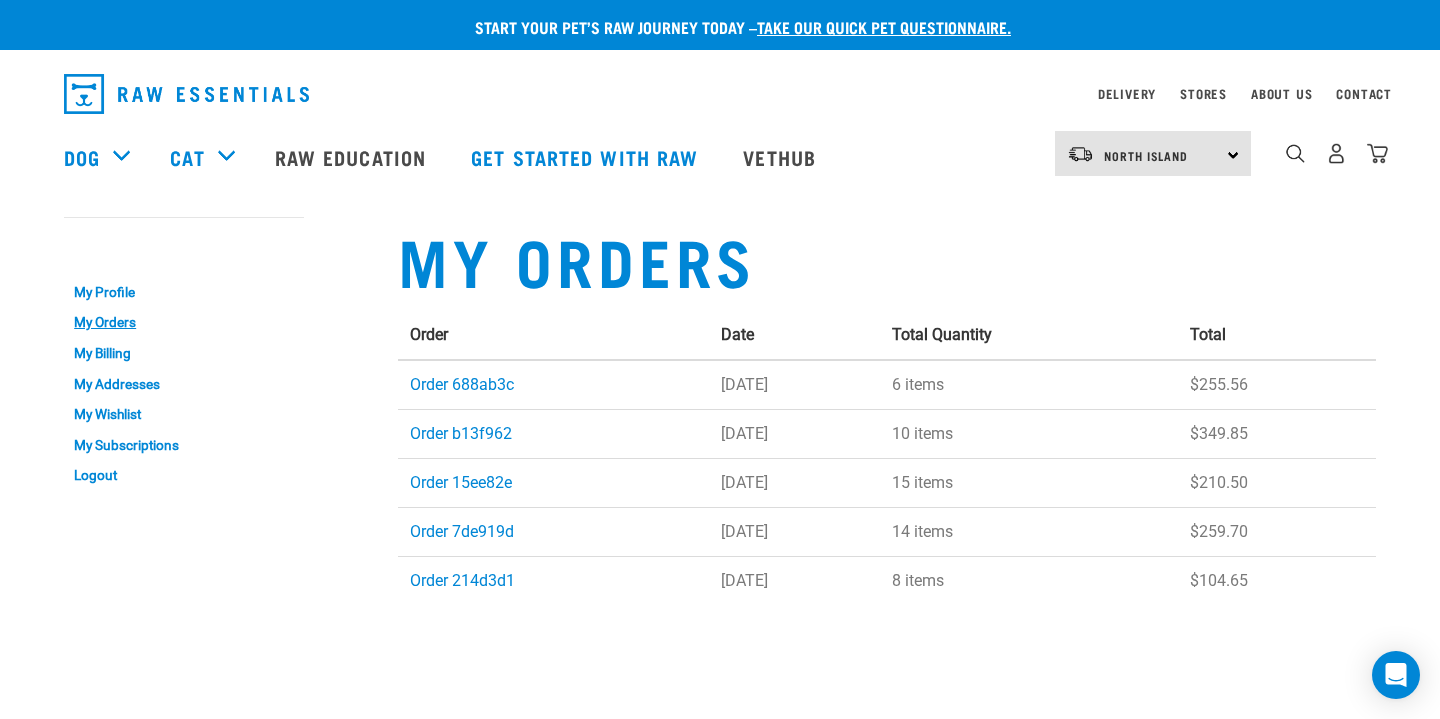 scroll, scrollTop: 0, scrollLeft: 0, axis: both 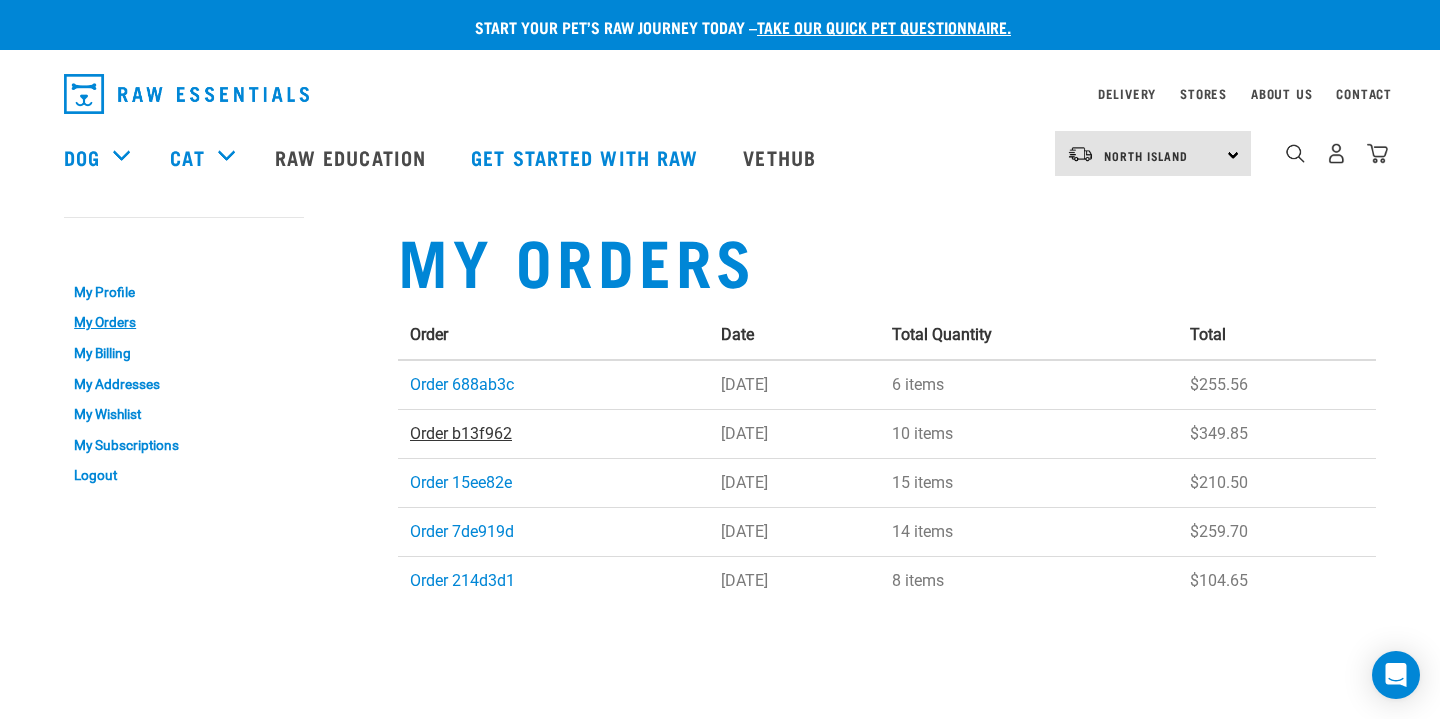 click on "Order b13f962" at bounding box center (461, 433) 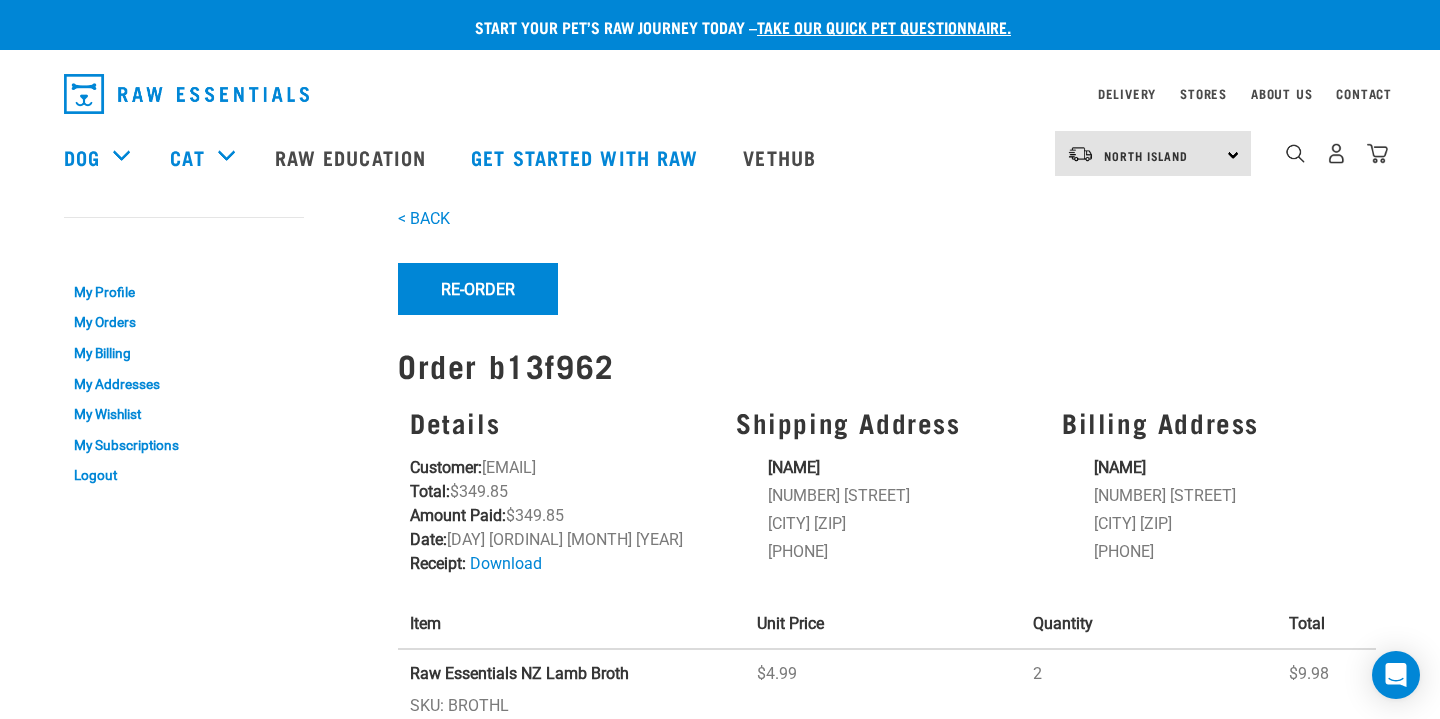 scroll, scrollTop: 0, scrollLeft: 0, axis: both 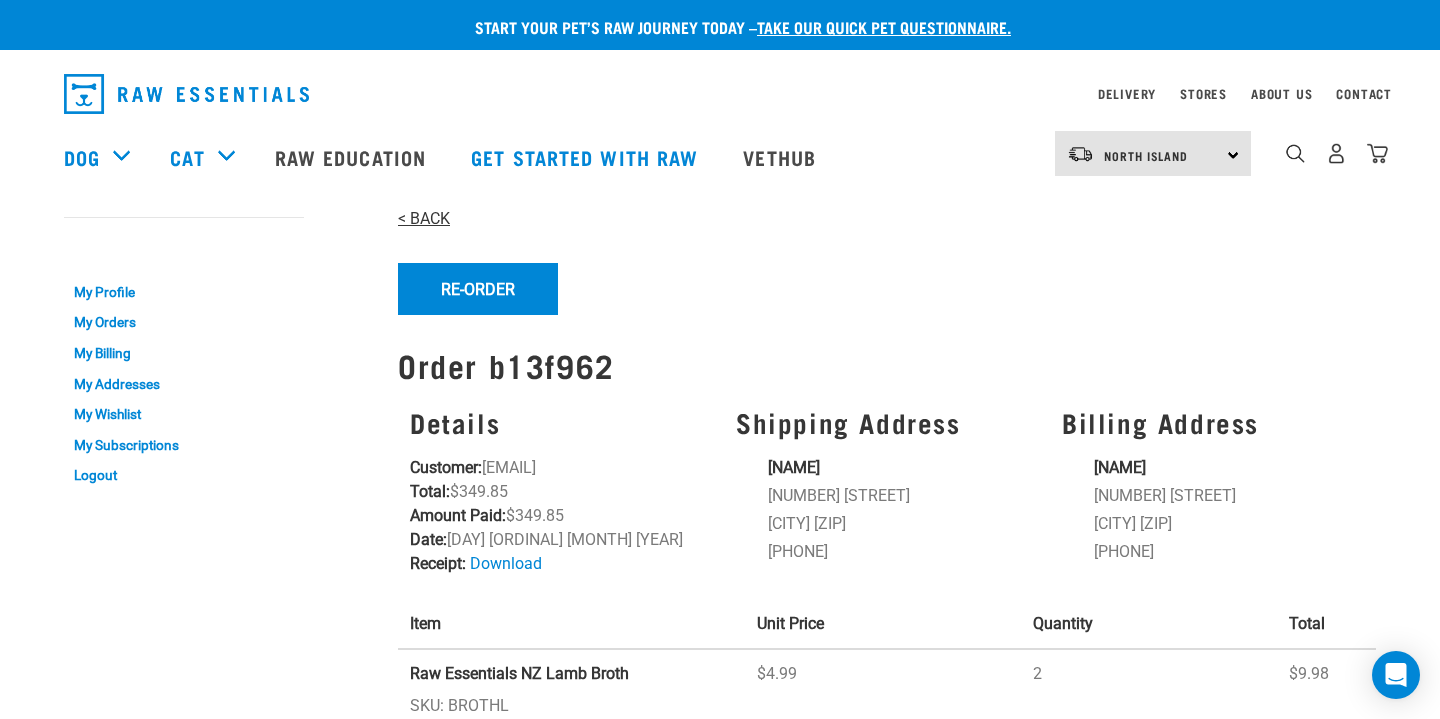 click on "< BACK" at bounding box center (424, 218) 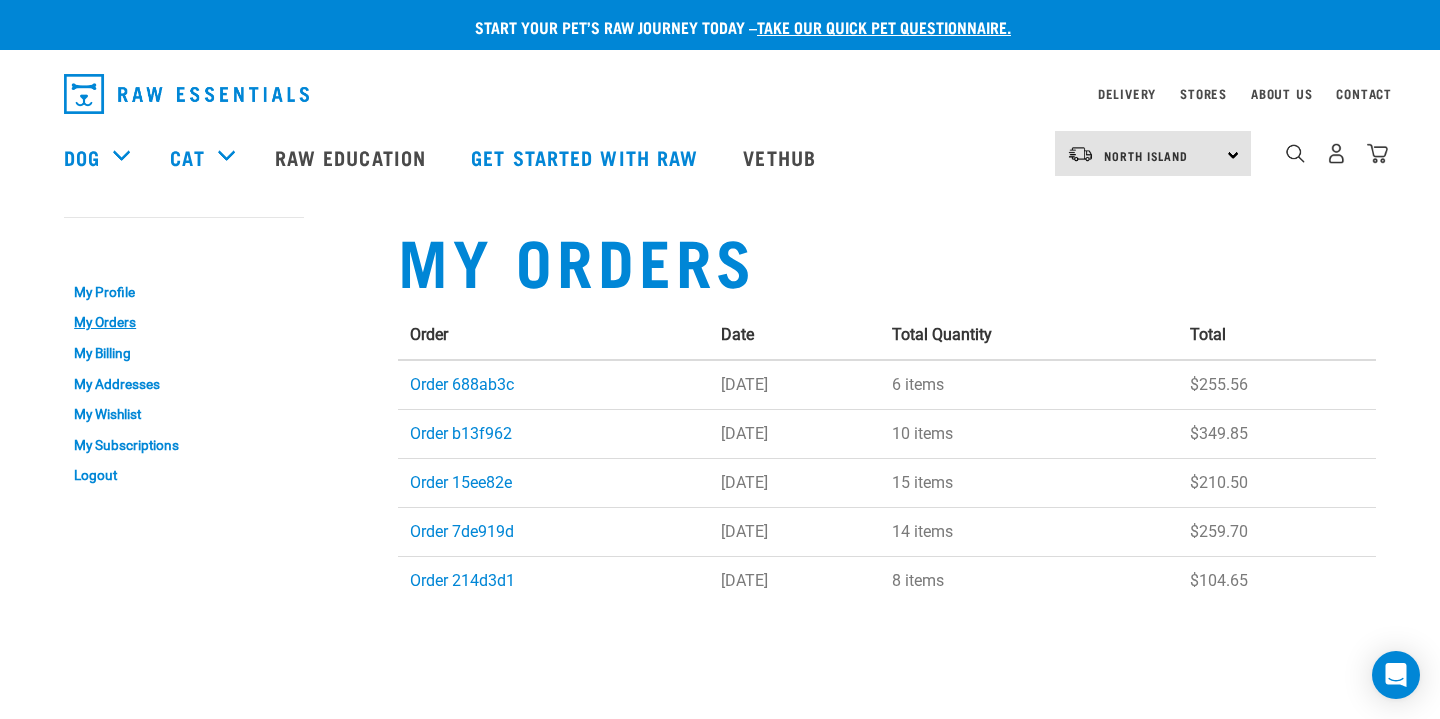 scroll, scrollTop: 17, scrollLeft: 0, axis: vertical 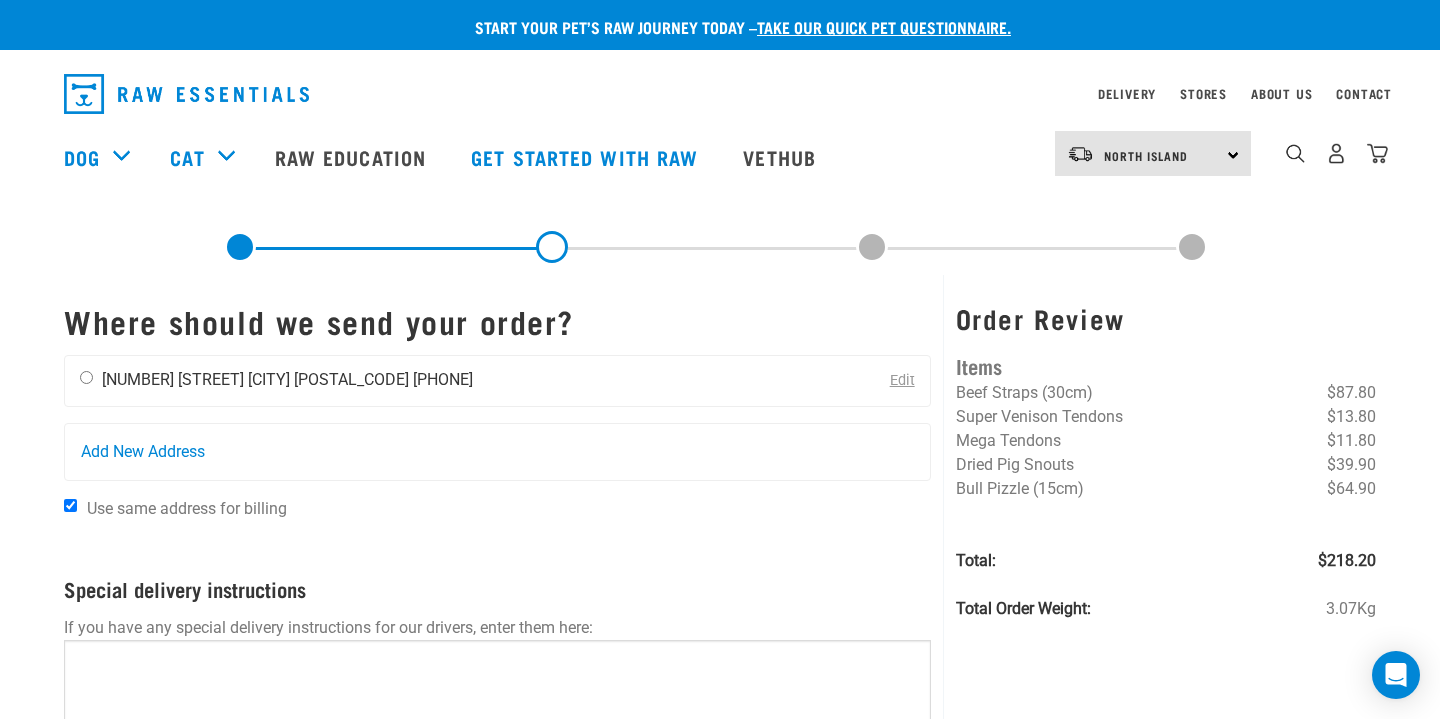 click on "[FIRST] [LAST]
[NUMBER] [STREET]
[CITY]
[POSTAL_CODE]
[PHONE]" at bounding box center [276, 381] 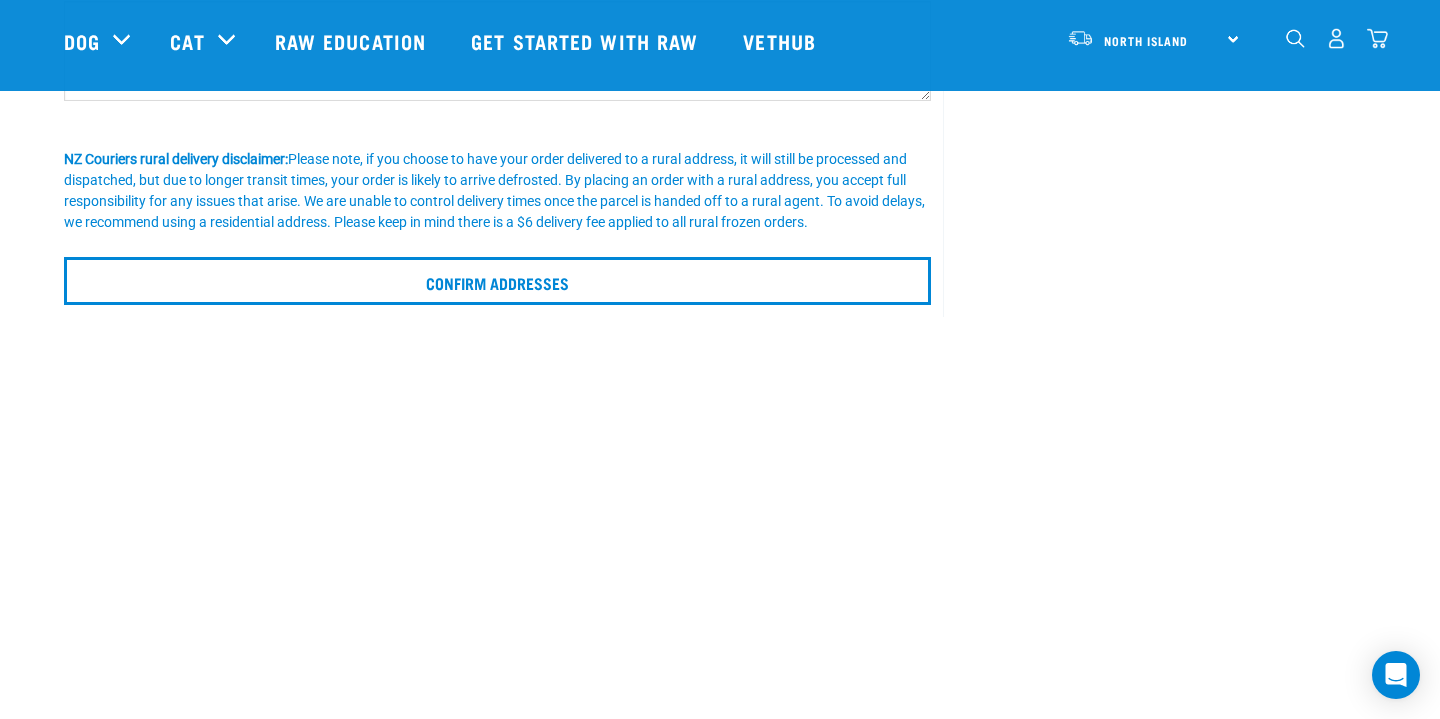 scroll, scrollTop: 347, scrollLeft: 0, axis: vertical 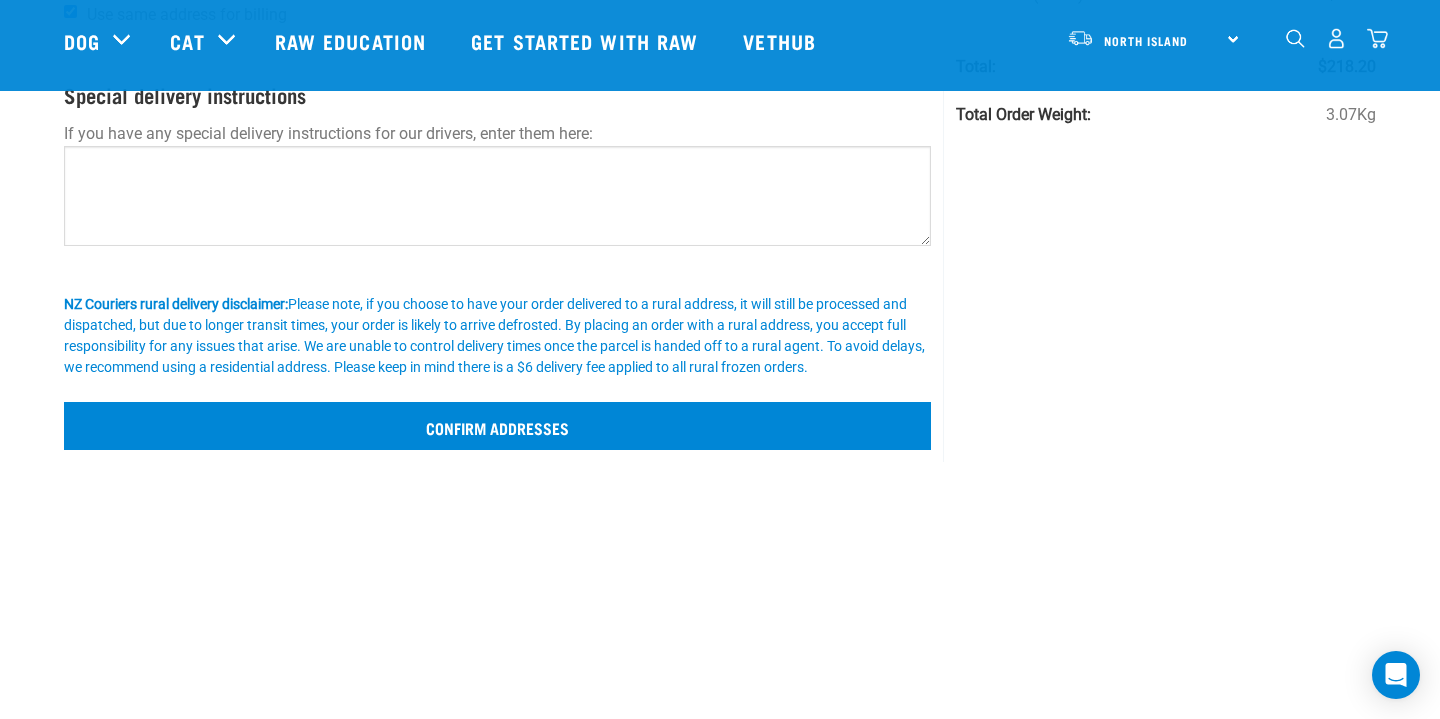 click on "Confirm addresses" at bounding box center (497, 426) 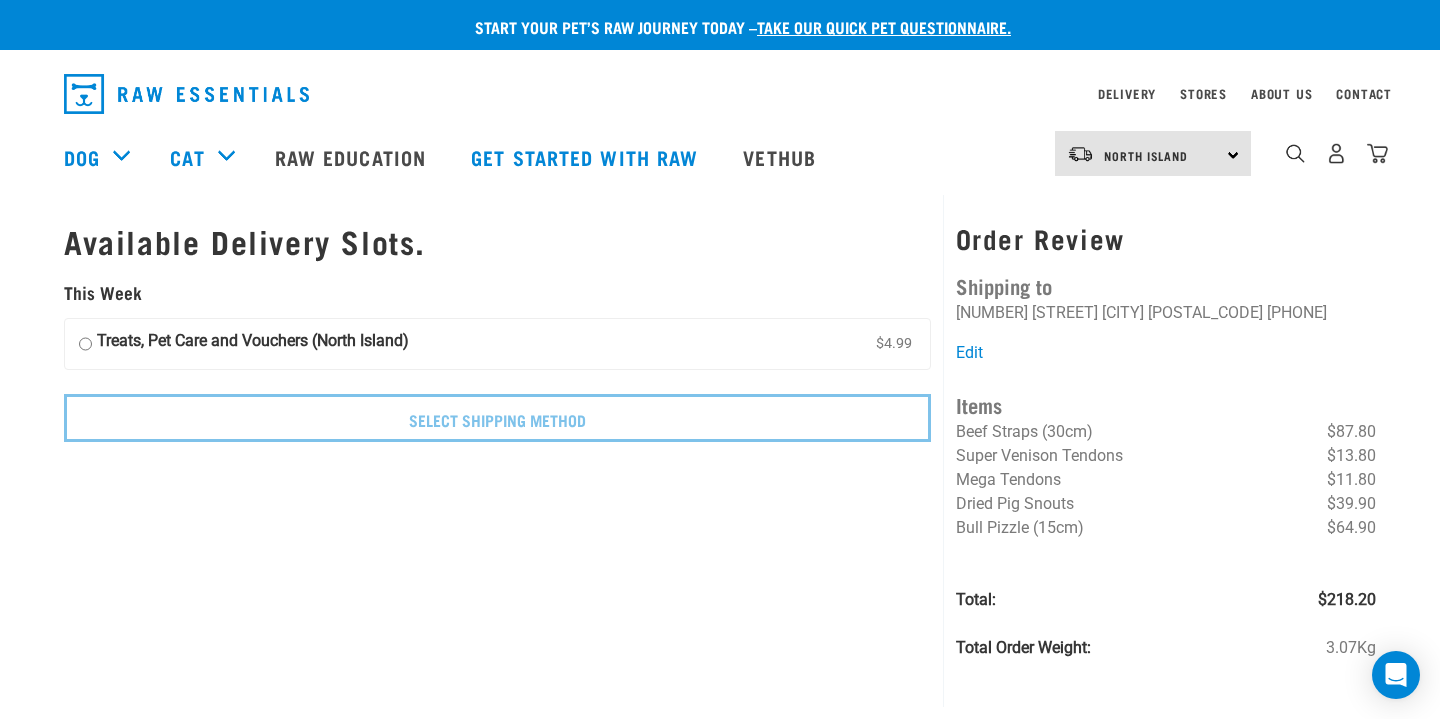 scroll, scrollTop: 0, scrollLeft: 0, axis: both 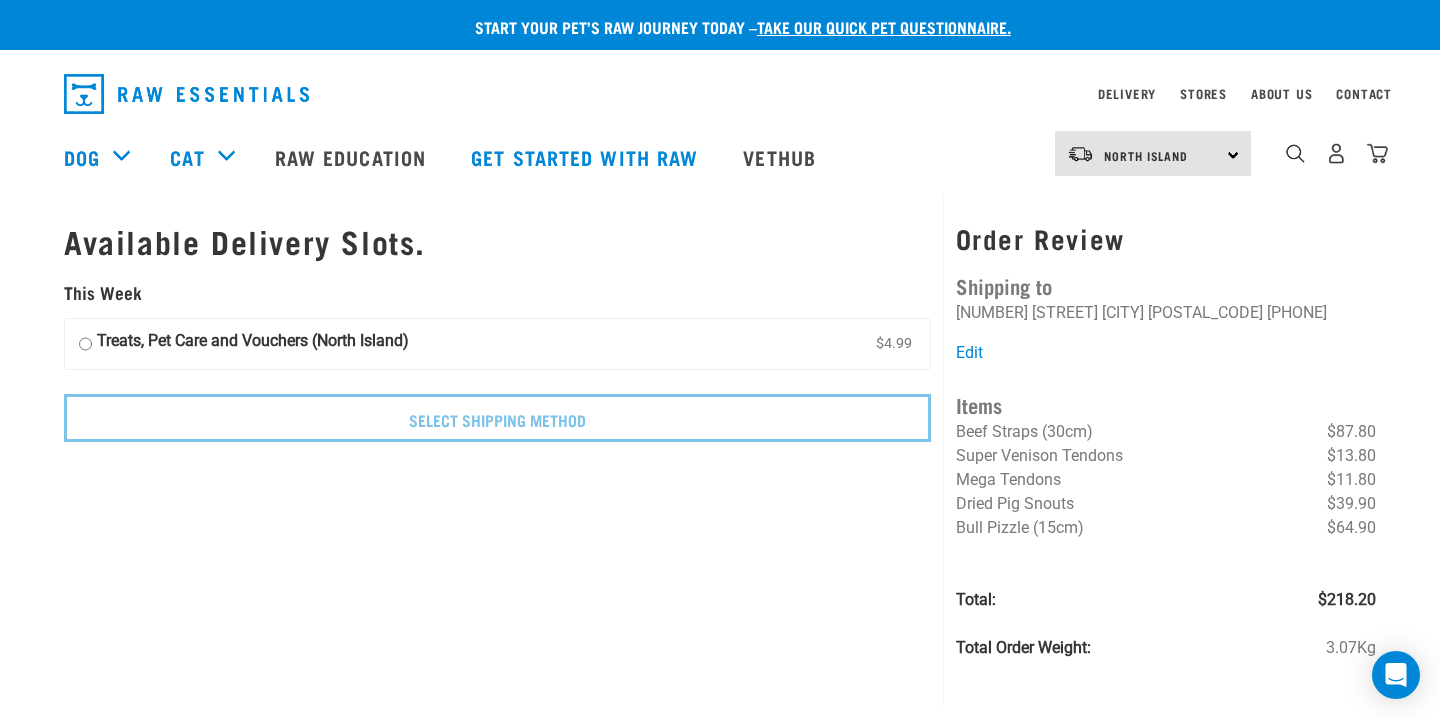 click on "Treats, Pet Care and Vouchers (North Island)
$4.99" at bounding box center [497, 344] 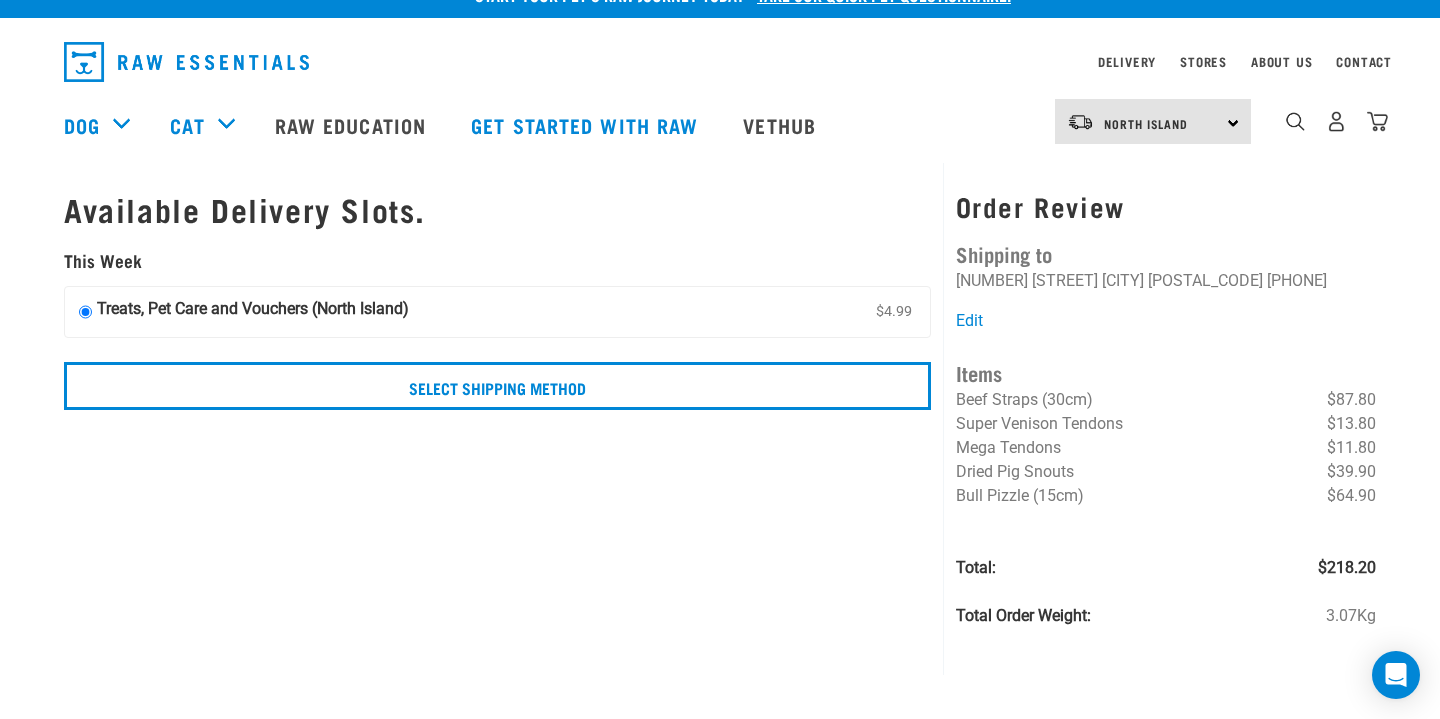 scroll, scrollTop: 15, scrollLeft: 0, axis: vertical 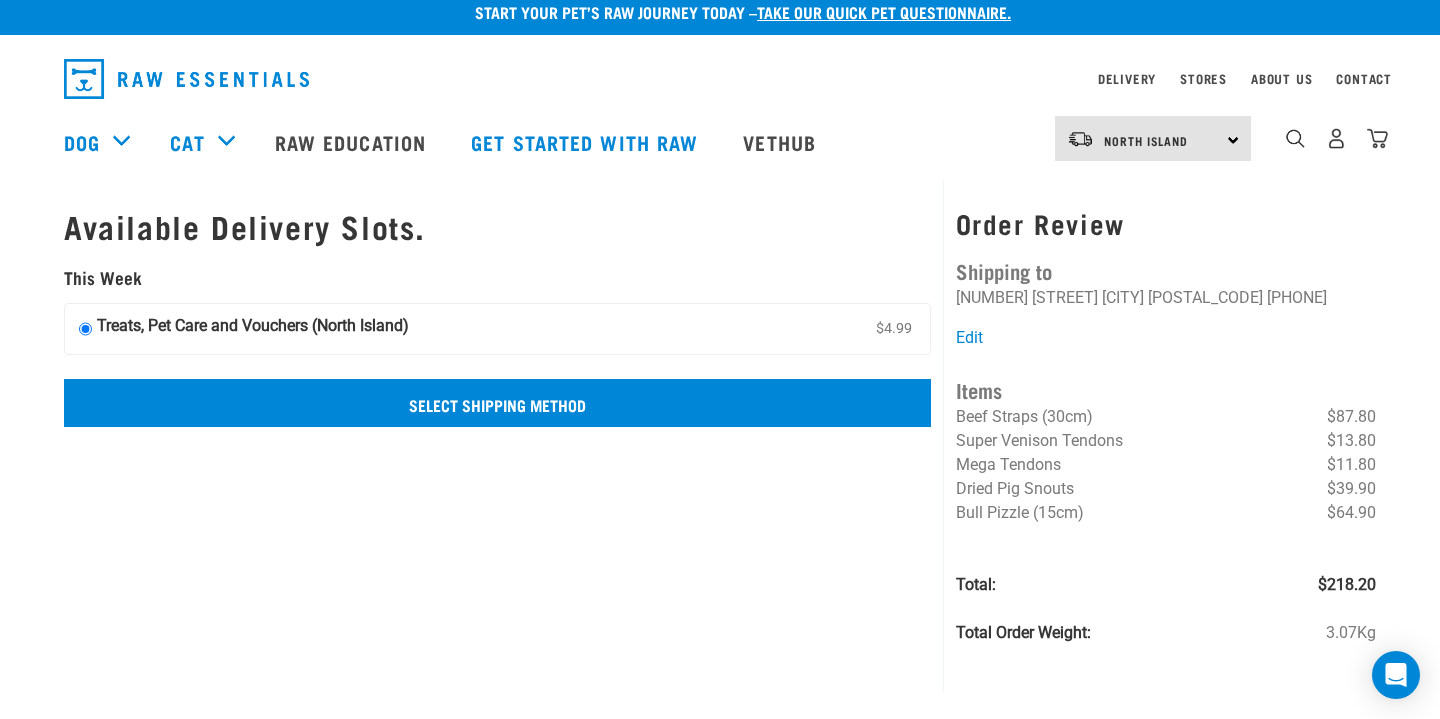 click on "Select Shipping Method" at bounding box center [497, 403] 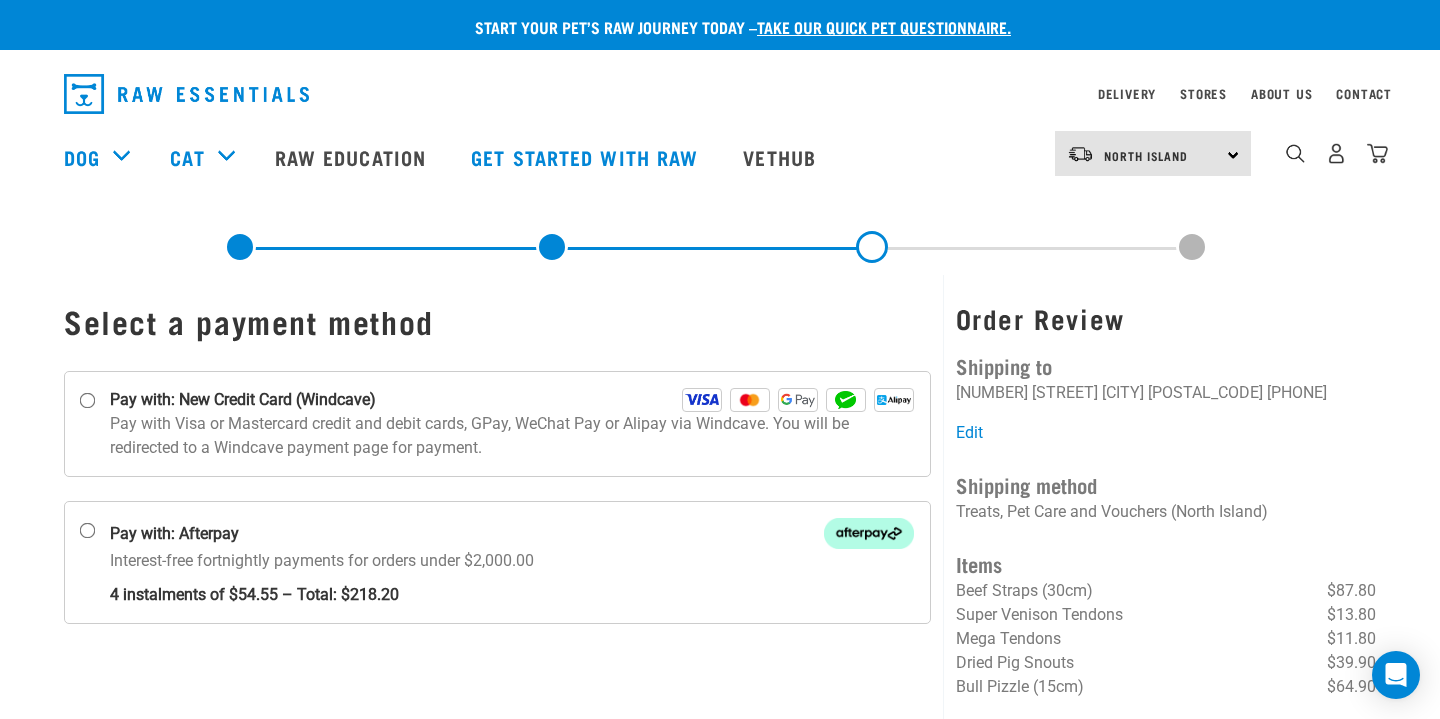 scroll, scrollTop: 0, scrollLeft: 0, axis: both 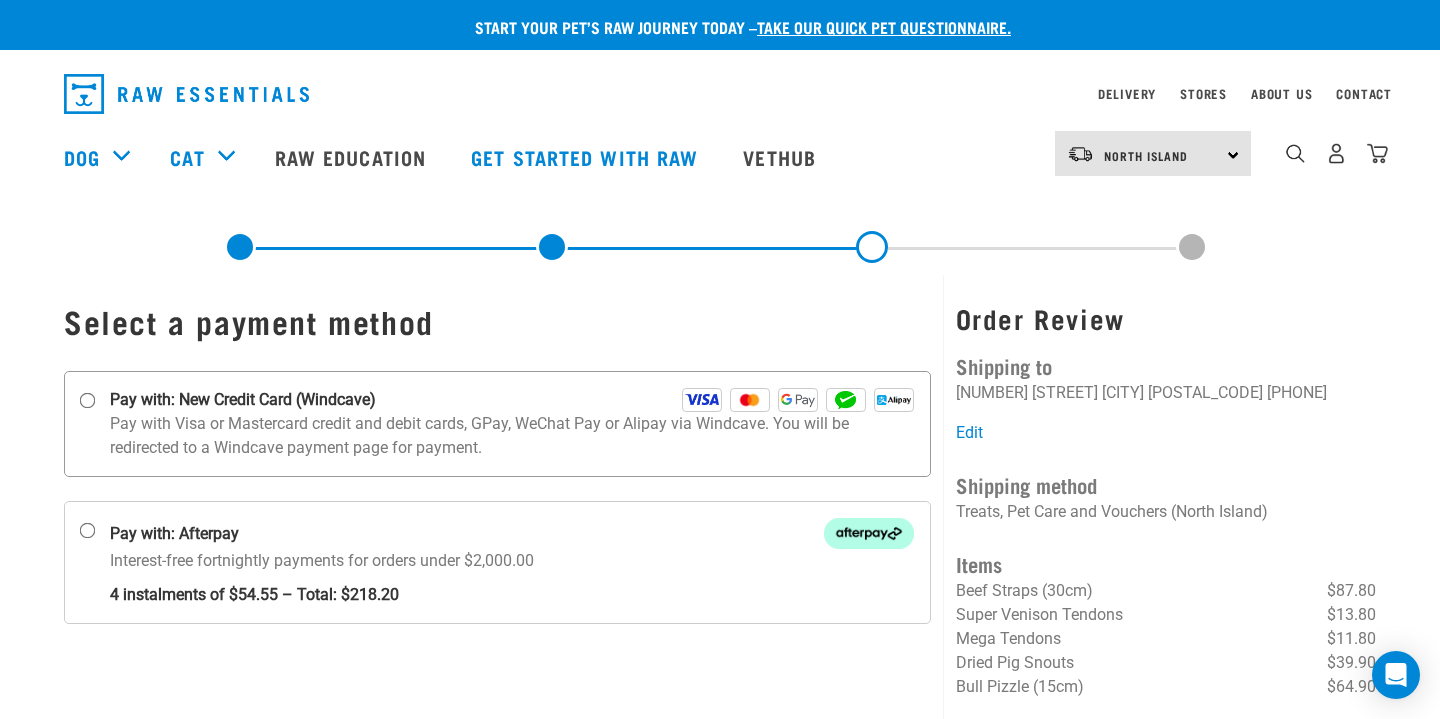 click on "Pay with: New Credit Card (Windcave)" at bounding box center (88, 401) 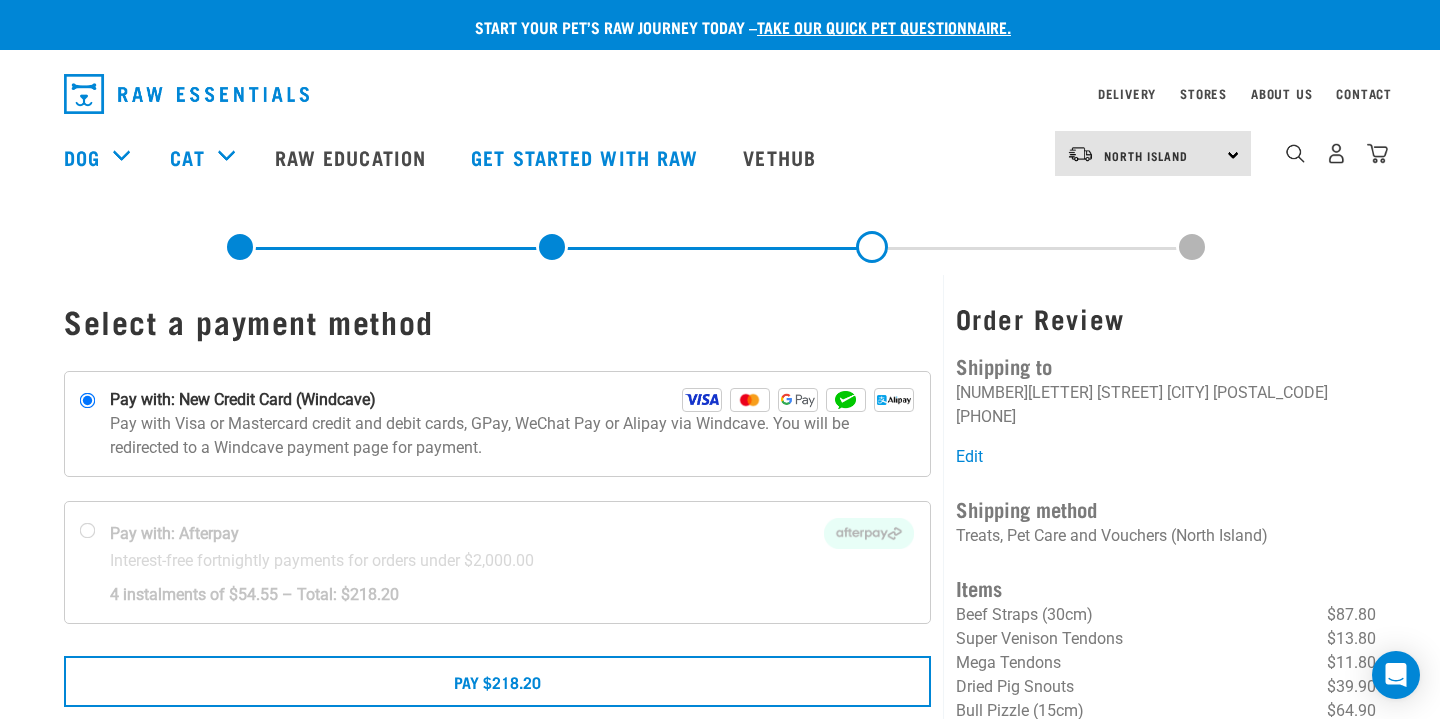 scroll, scrollTop: 0, scrollLeft: 0, axis: both 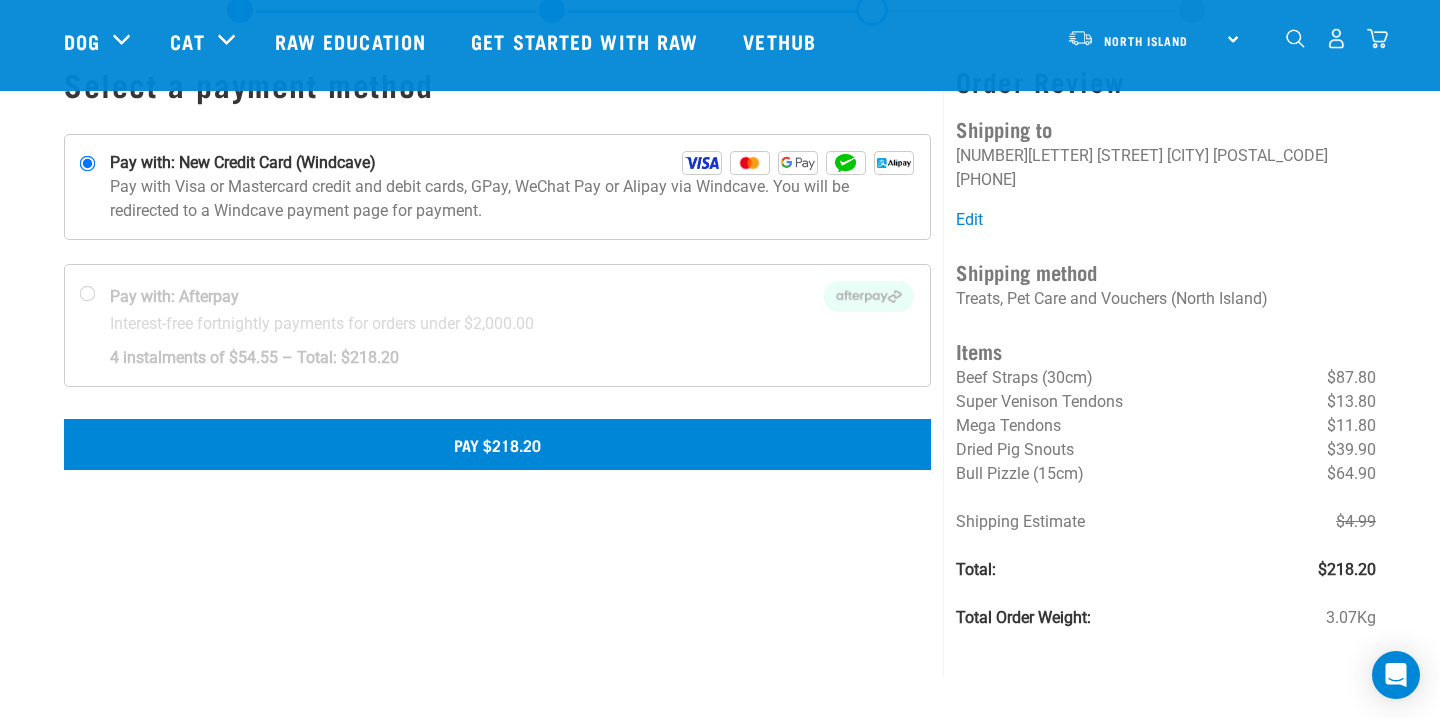 click on "Pay $218.20" at bounding box center [497, 444] 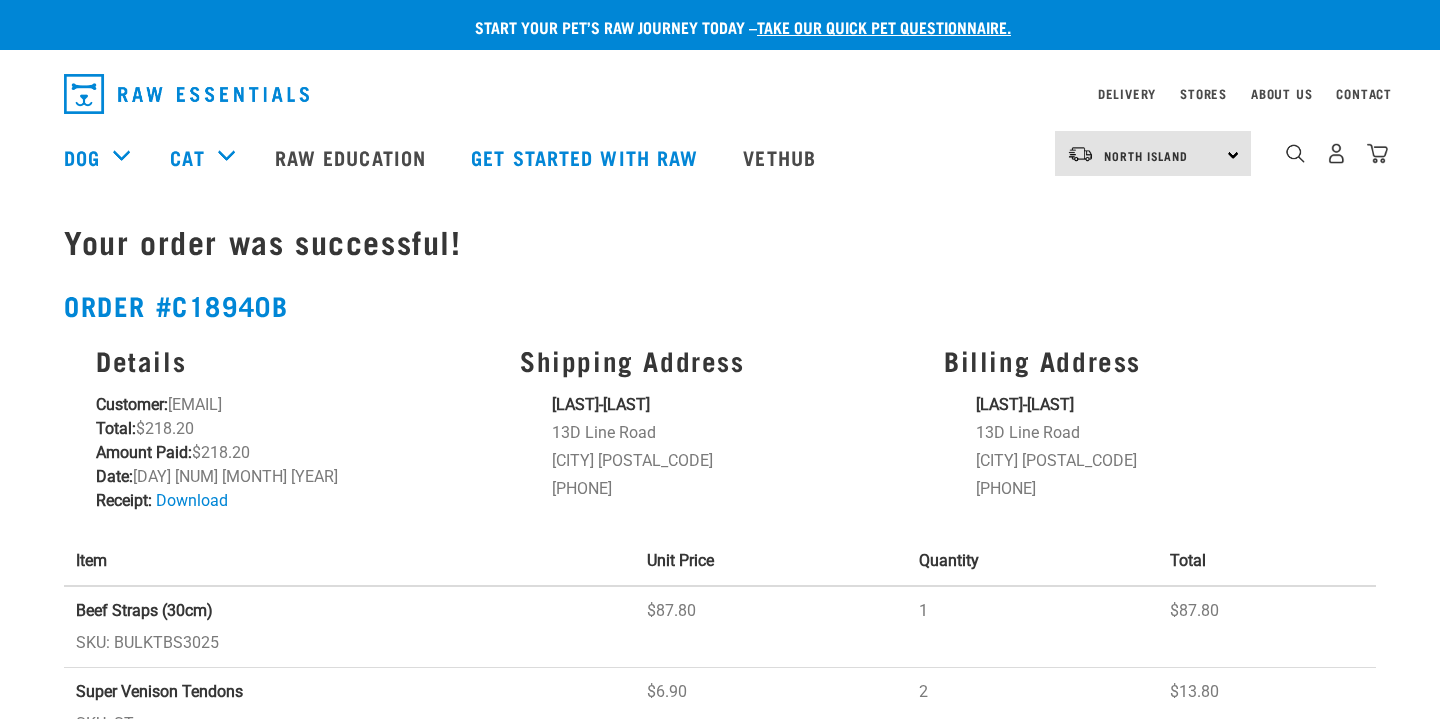 scroll, scrollTop: 0, scrollLeft: 0, axis: both 